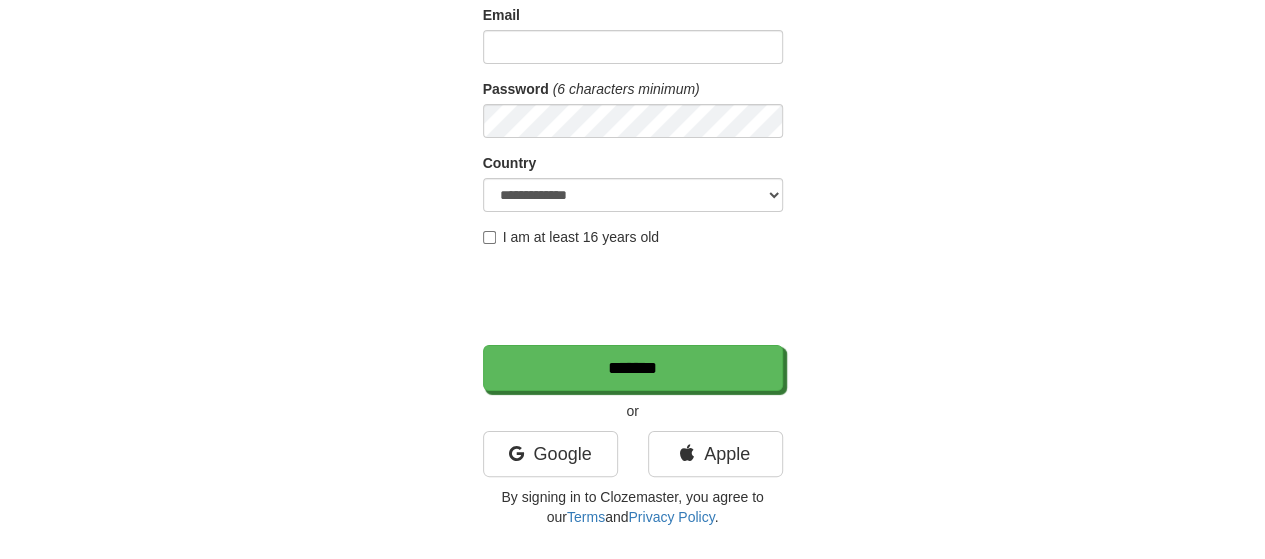 scroll, scrollTop: 500, scrollLeft: 0, axis: vertical 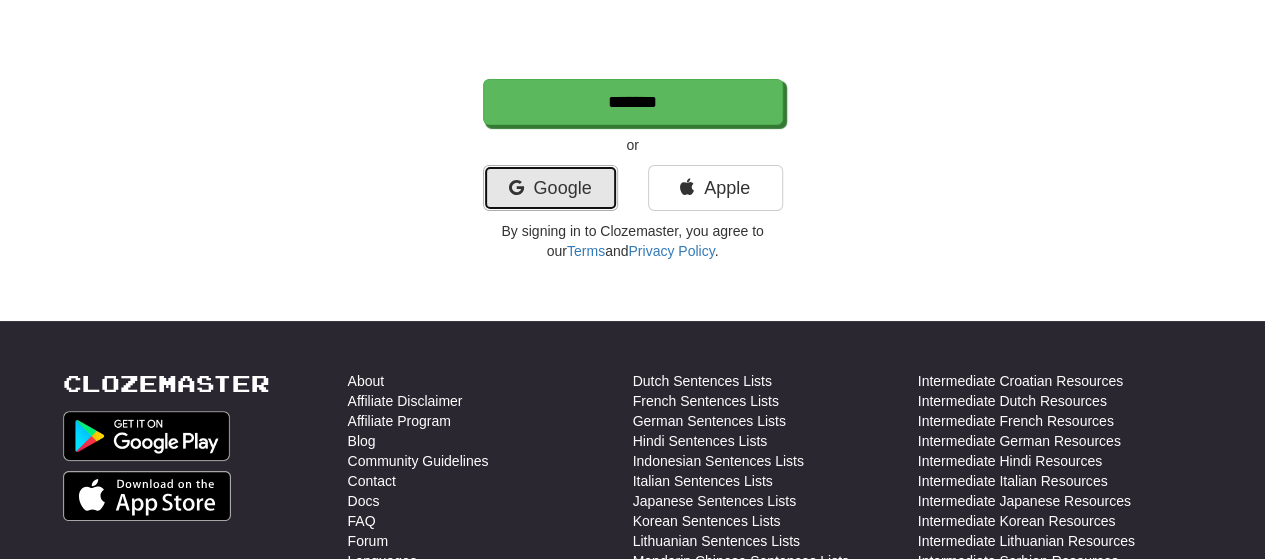 click on "Google" at bounding box center [550, 188] 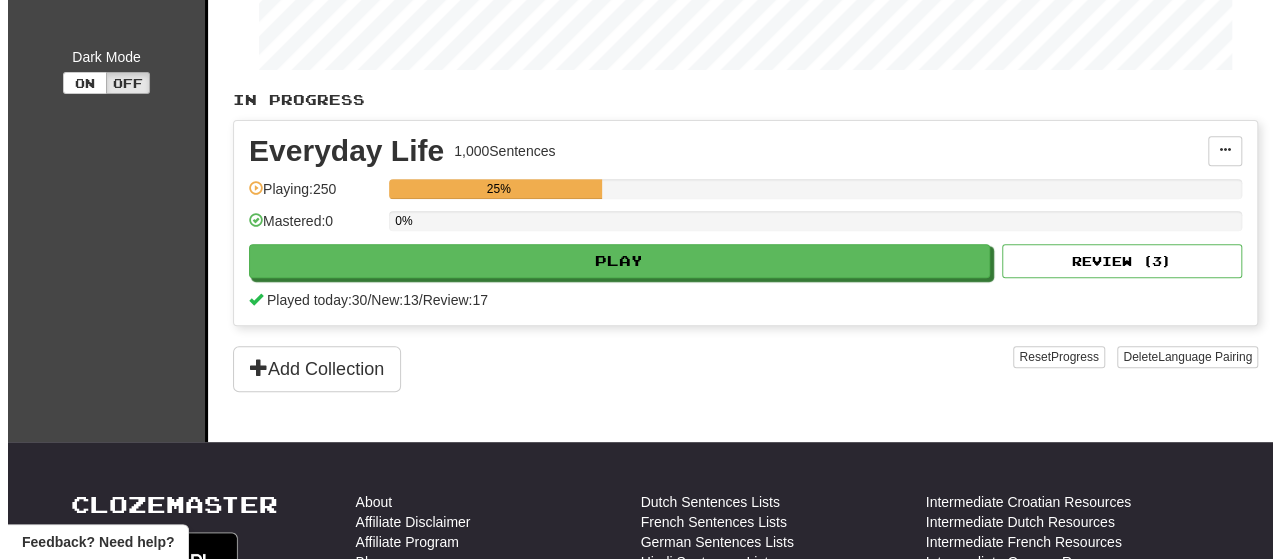 scroll, scrollTop: 300, scrollLeft: 0, axis: vertical 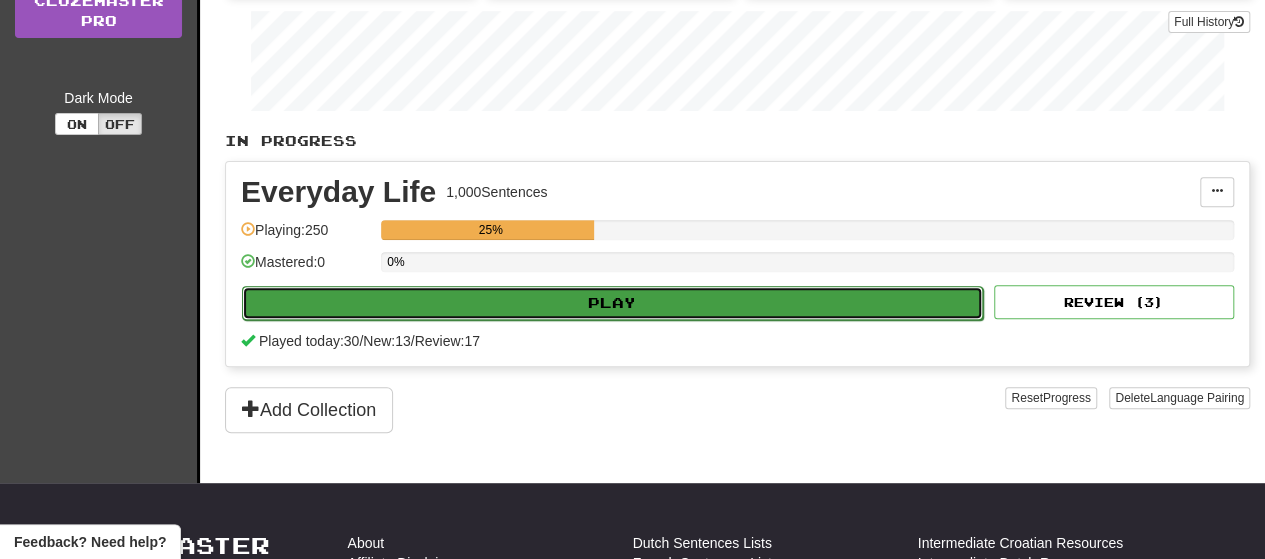 click on "Play" at bounding box center [612, 303] 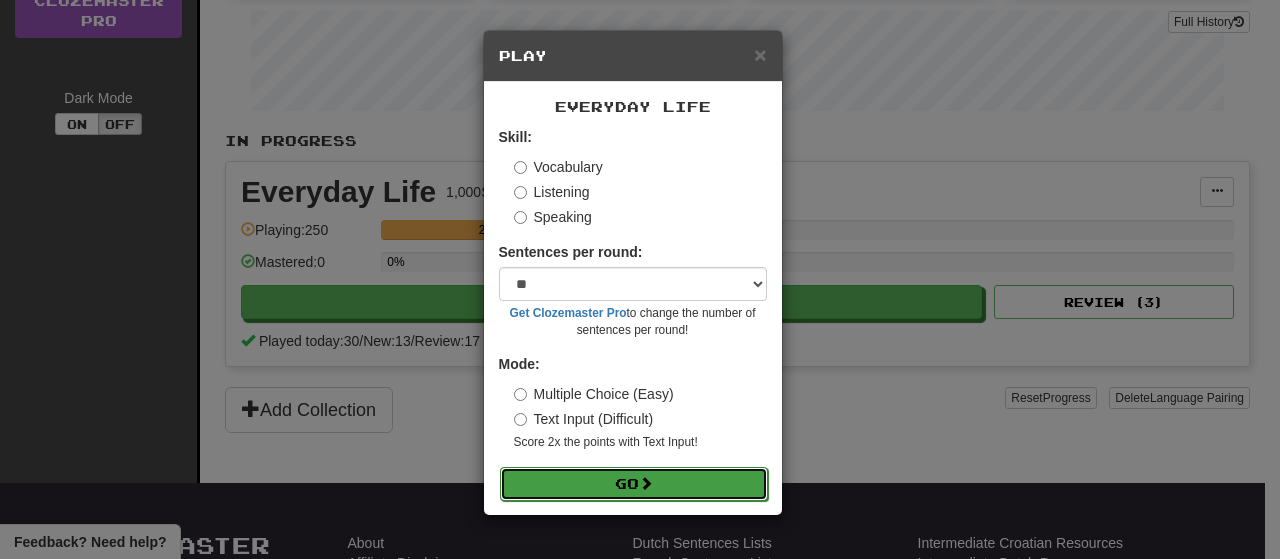 click on "Go" at bounding box center [634, 484] 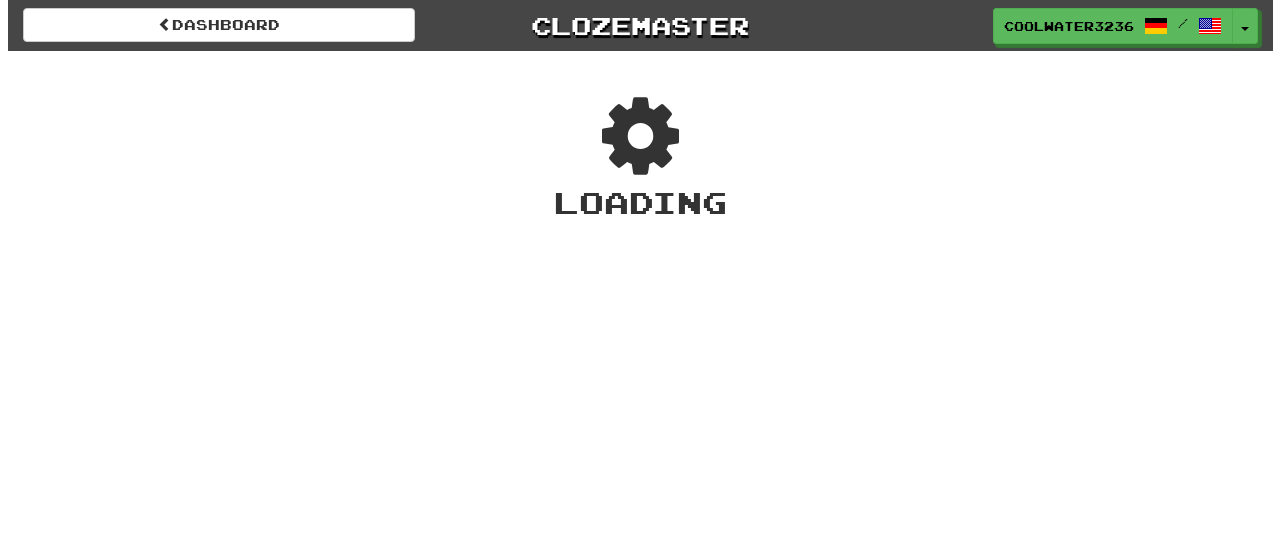 scroll, scrollTop: 0, scrollLeft: 0, axis: both 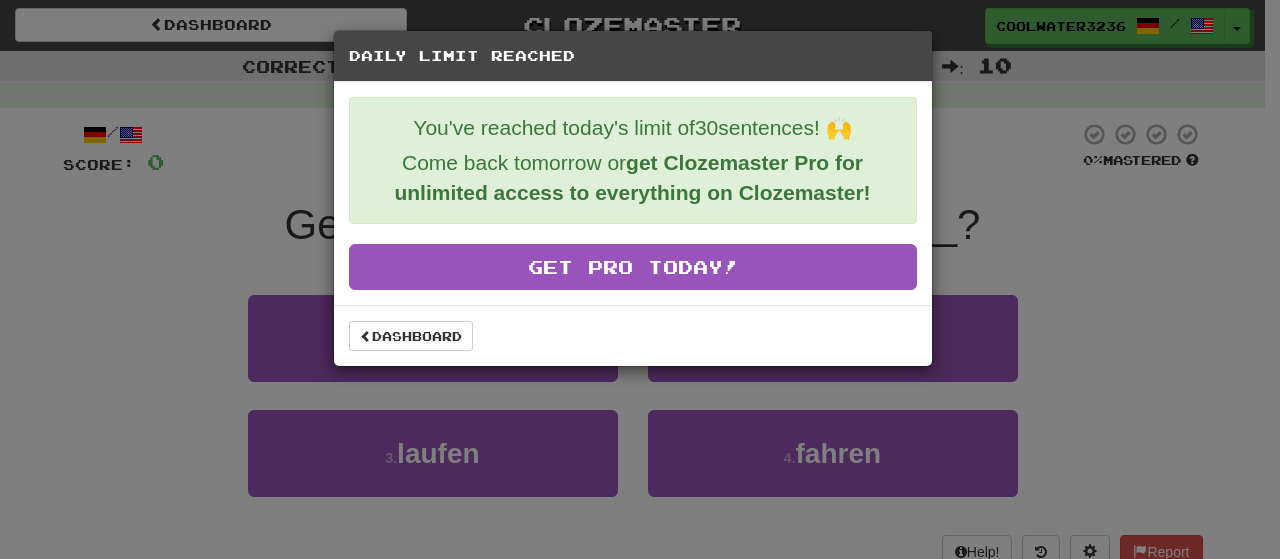 click on "Daily Limit Reached You've reached today's limit of  30  sentences! 🙌  Come back tomorrow or  get Clozemaster Pro for unlimited access to everything on Clozemaster! Get Pro Today! Dashboard" at bounding box center (640, 279) 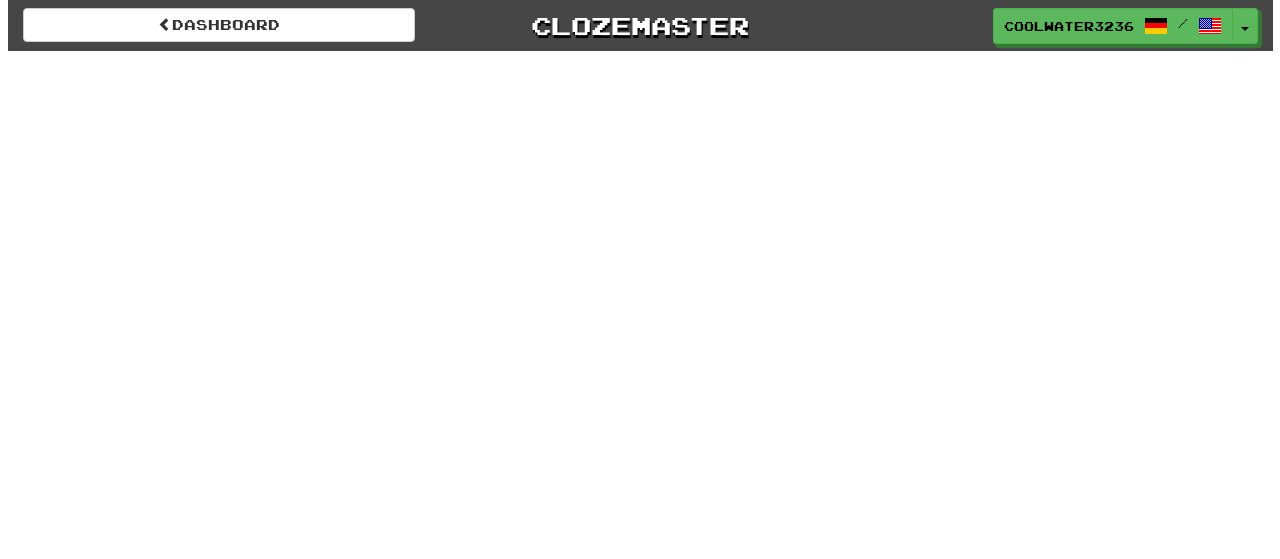 scroll, scrollTop: 0, scrollLeft: 0, axis: both 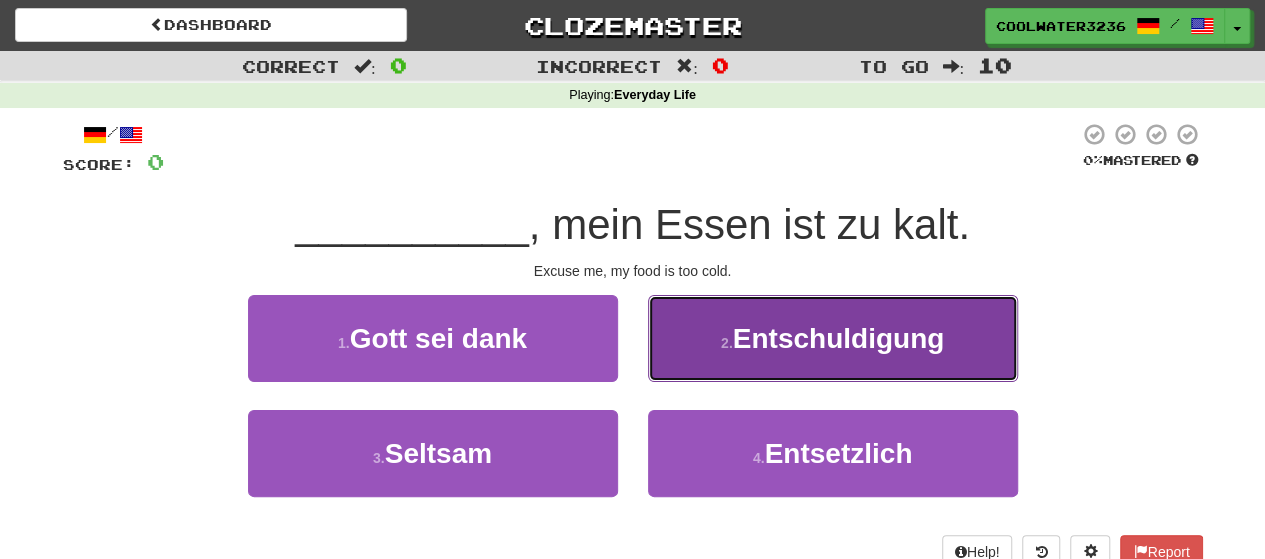 click on "Entschuldigung" at bounding box center [839, 338] 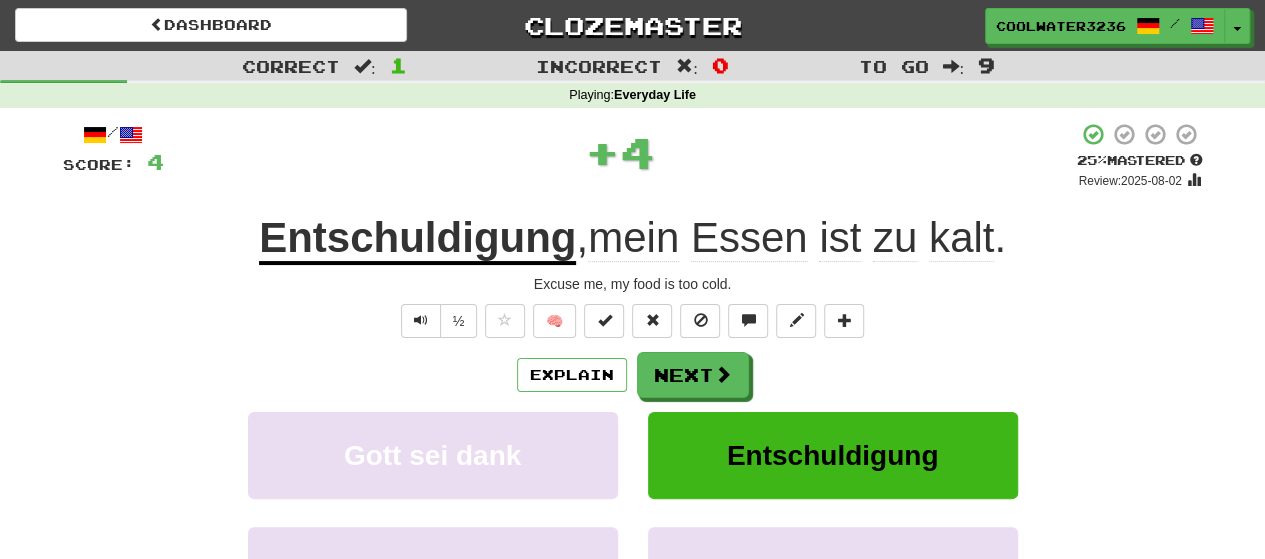 click on "Explain Next" at bounding box center [633, 375] 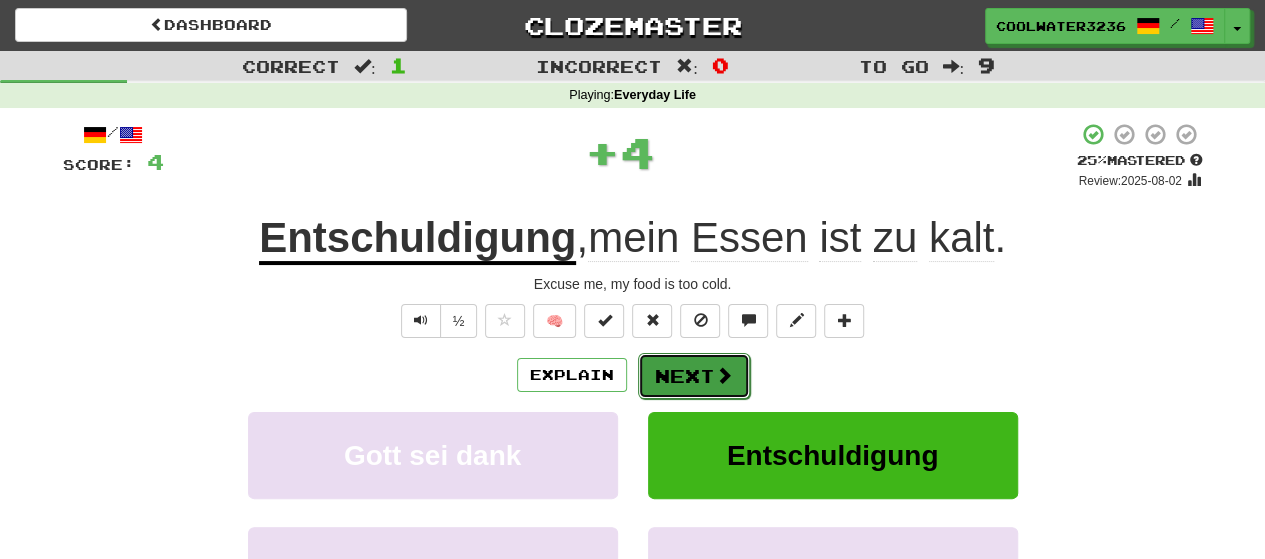click on "Next" at bounding box center (694, 376) 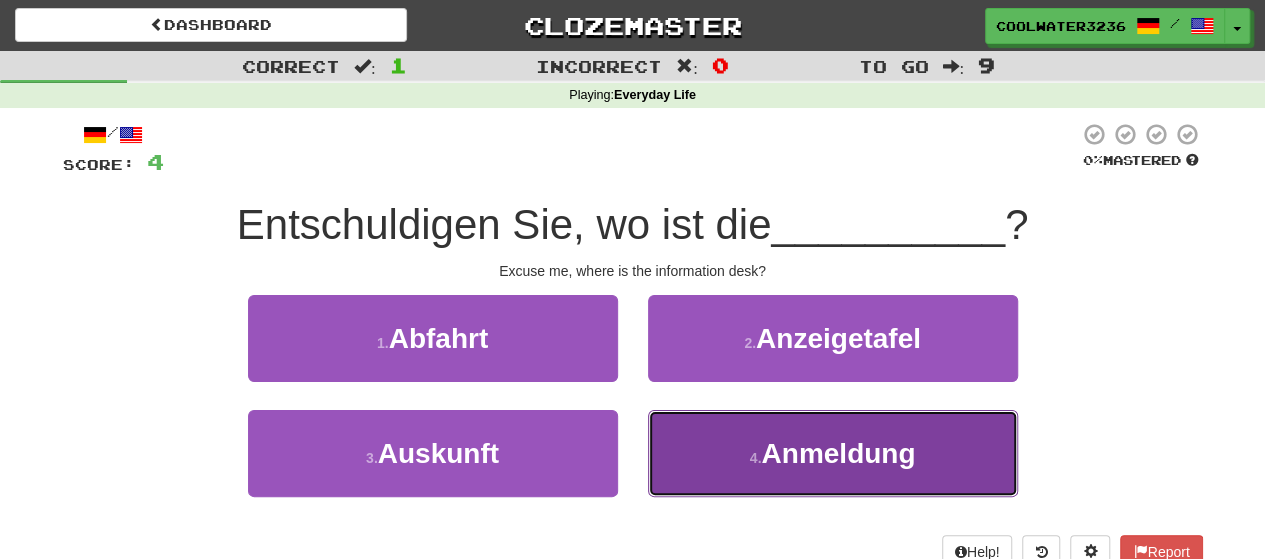 click on "4 .  [NOUN]" at bounding box center (833, 453) 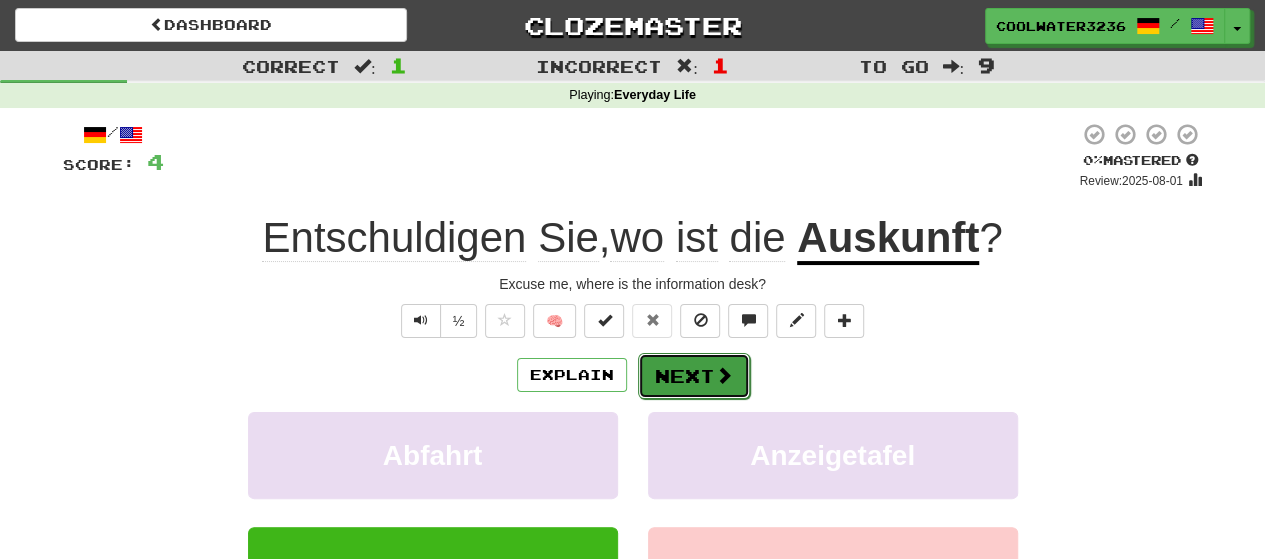 click on "Next" at bounding box center [694, 376] 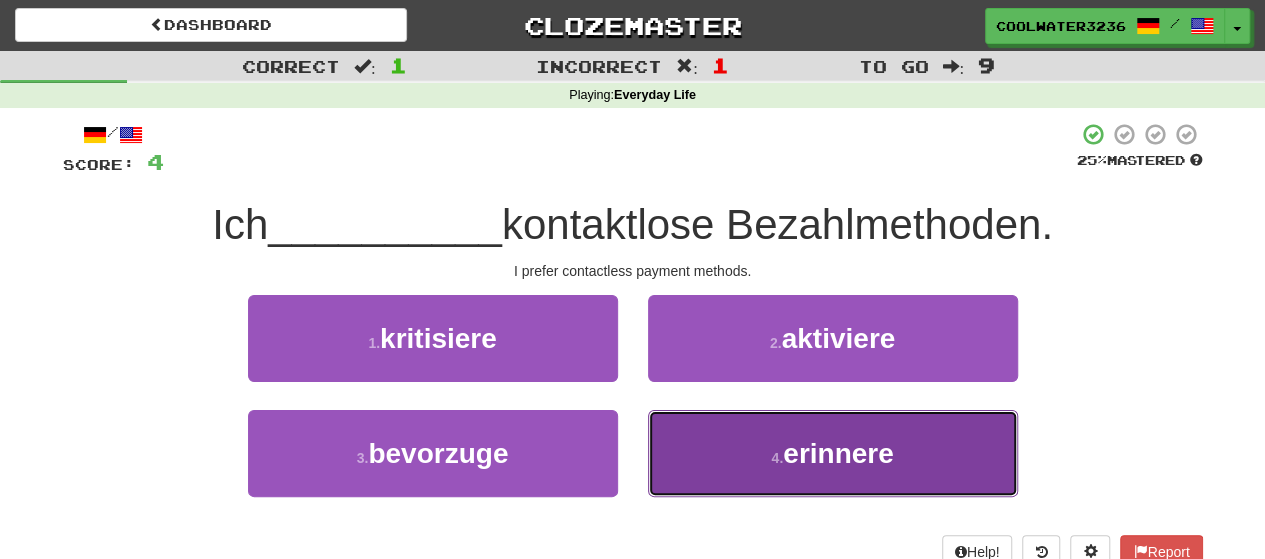 click on "4 .  [VERB]" at bounding box center [833, 453] 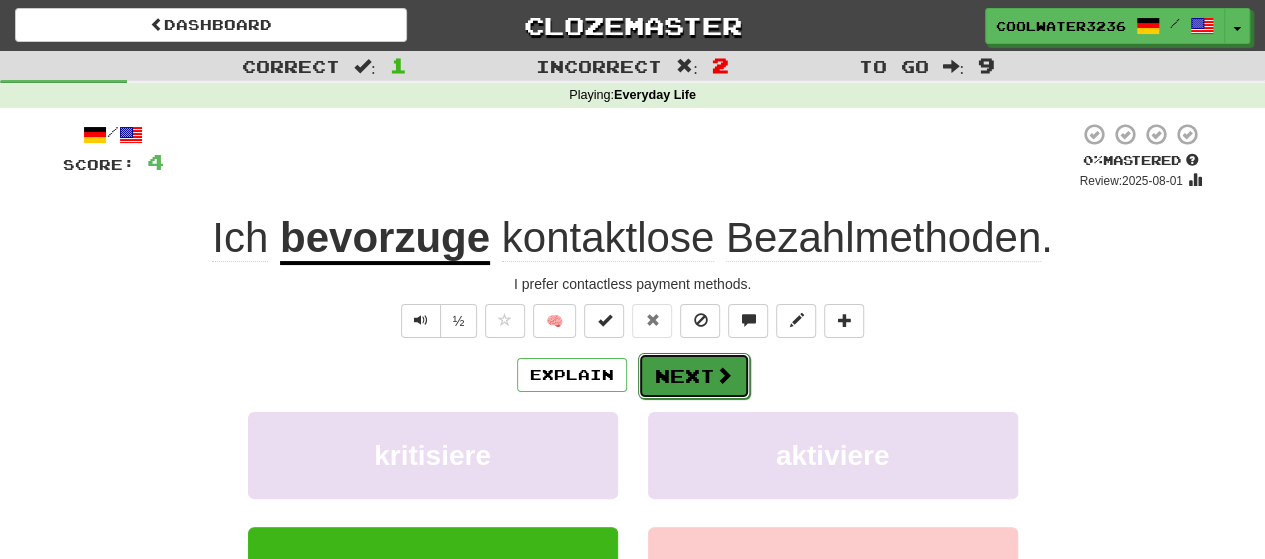 click on "Next" at bounding box center (694, 376) 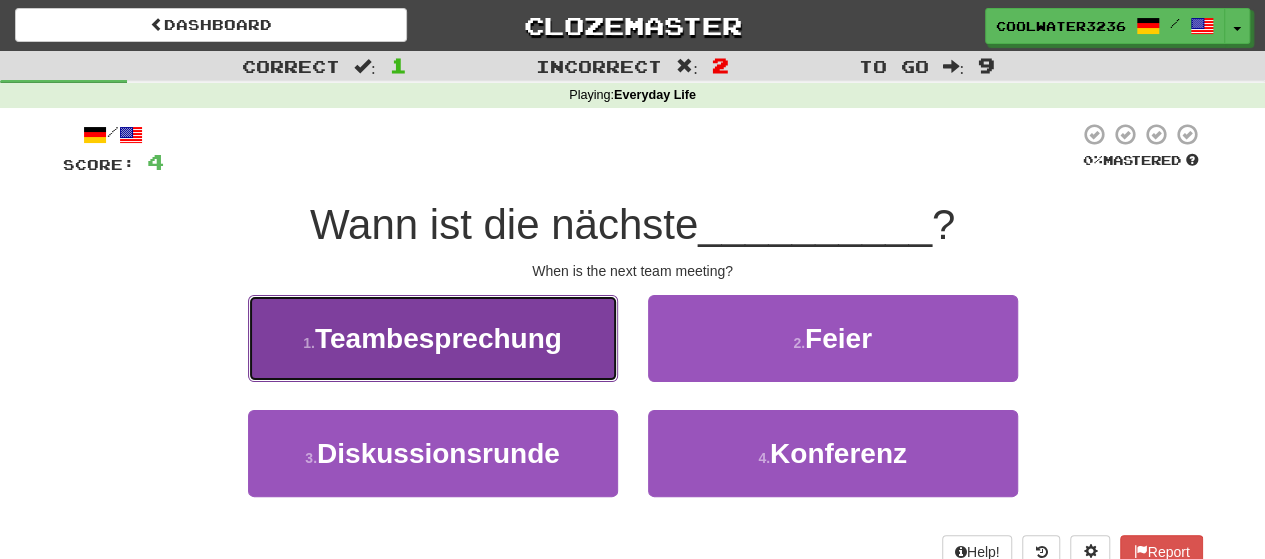 click on "Teambesprechung" at bounding box center [438, 338] 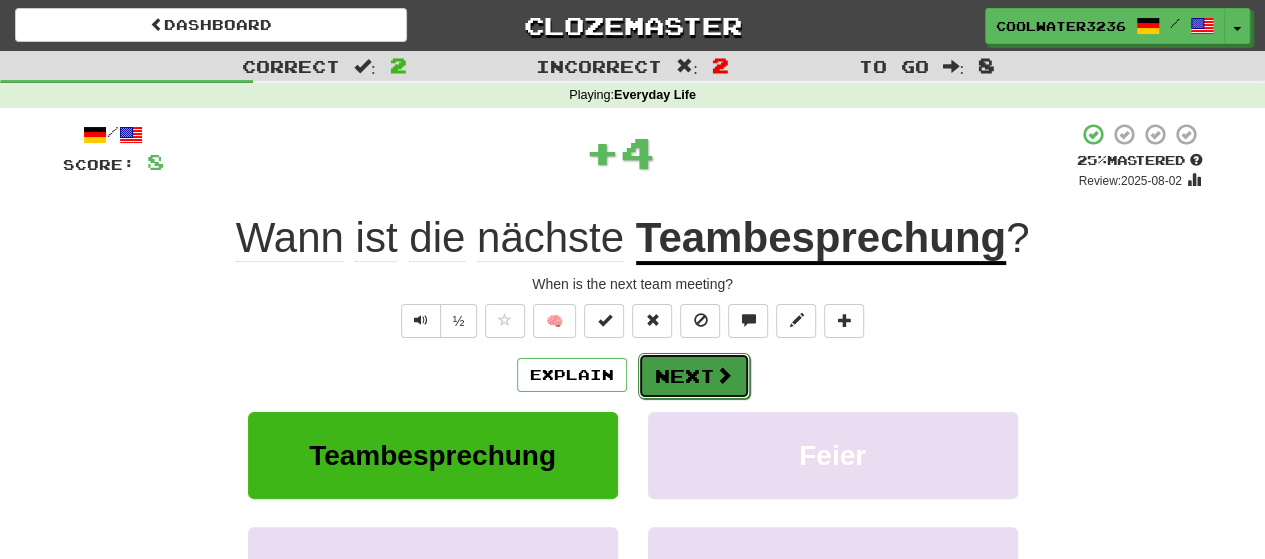 click on "Next" at bounding box center (694, 376) 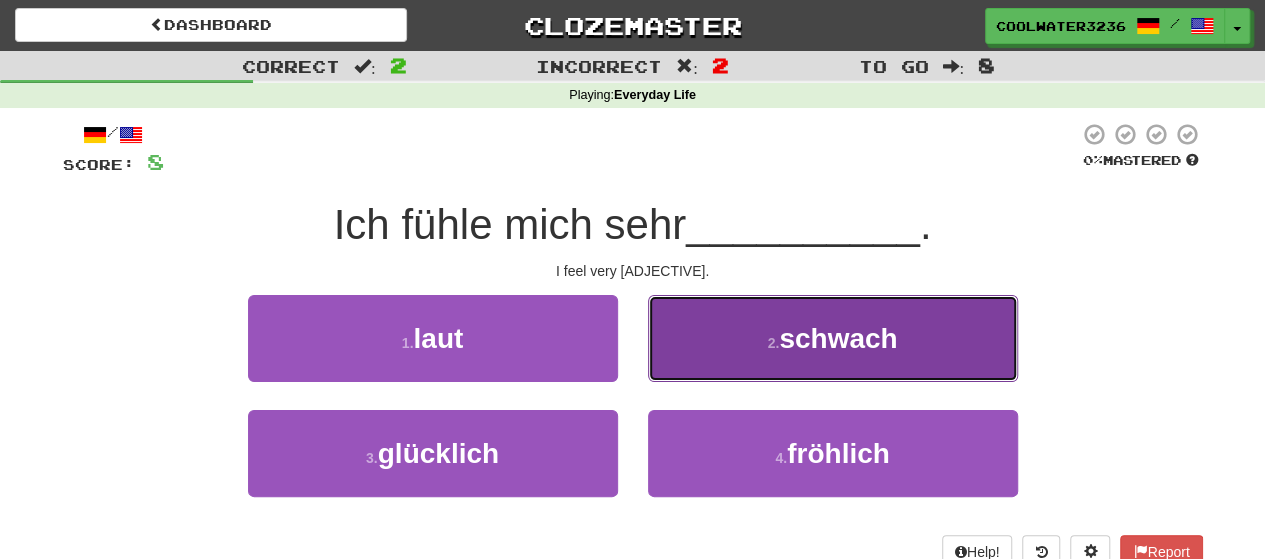 click on "2 .  [ADJECTIVE]" at bounding box center (833, 338) 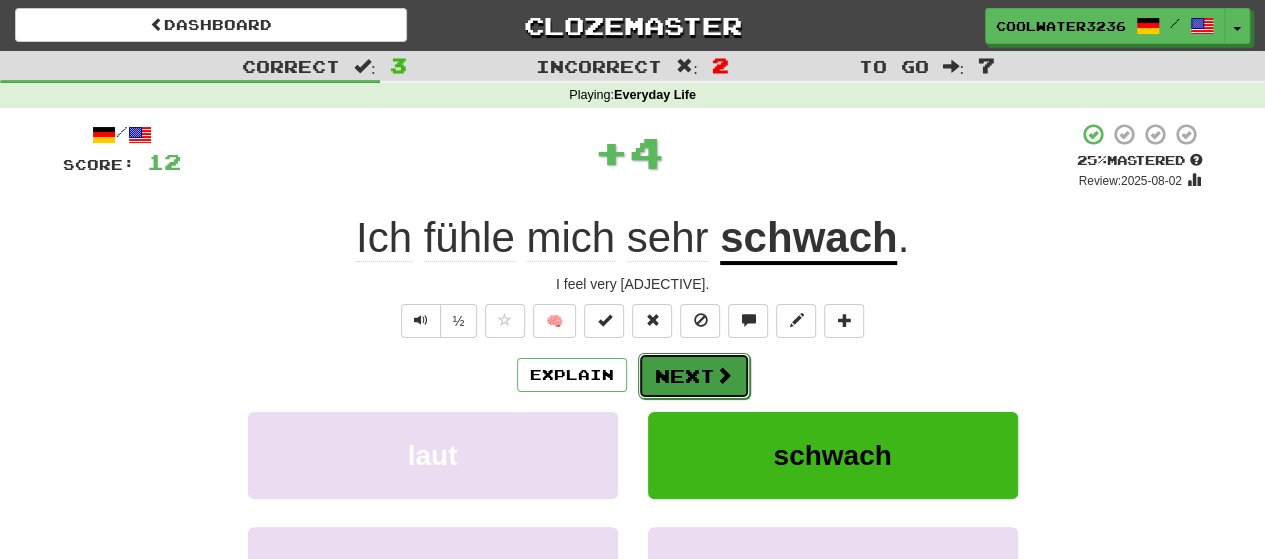 click on "Next" at bounding box center [694, 376] 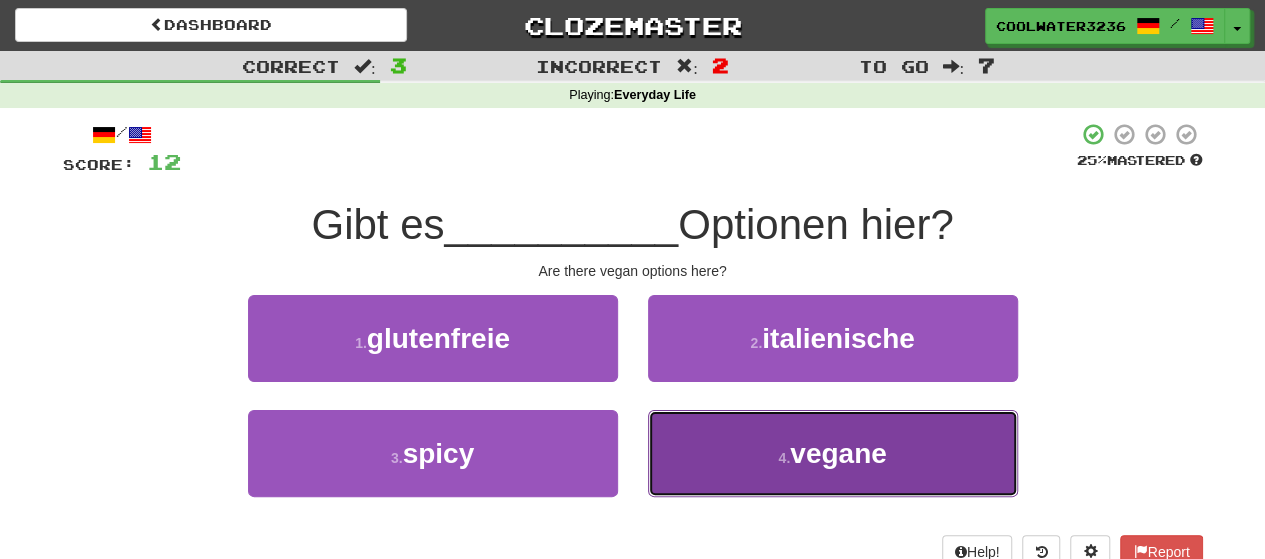 click on "4 .  vegane" at bounding box center (833, 453) 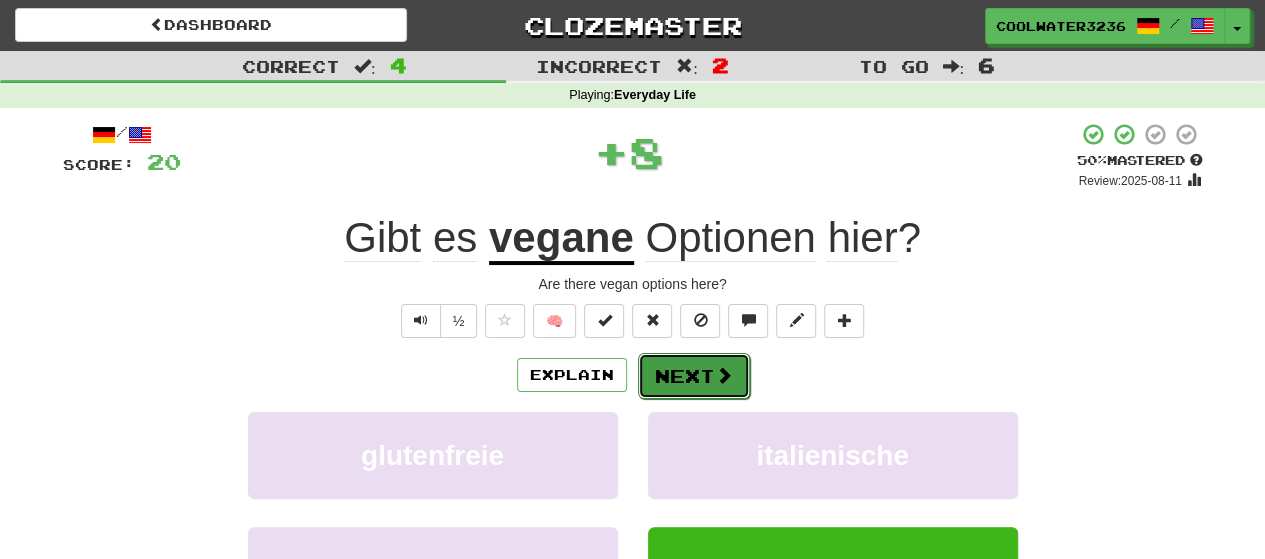 click on "Next" at bounding box center (694, 376) 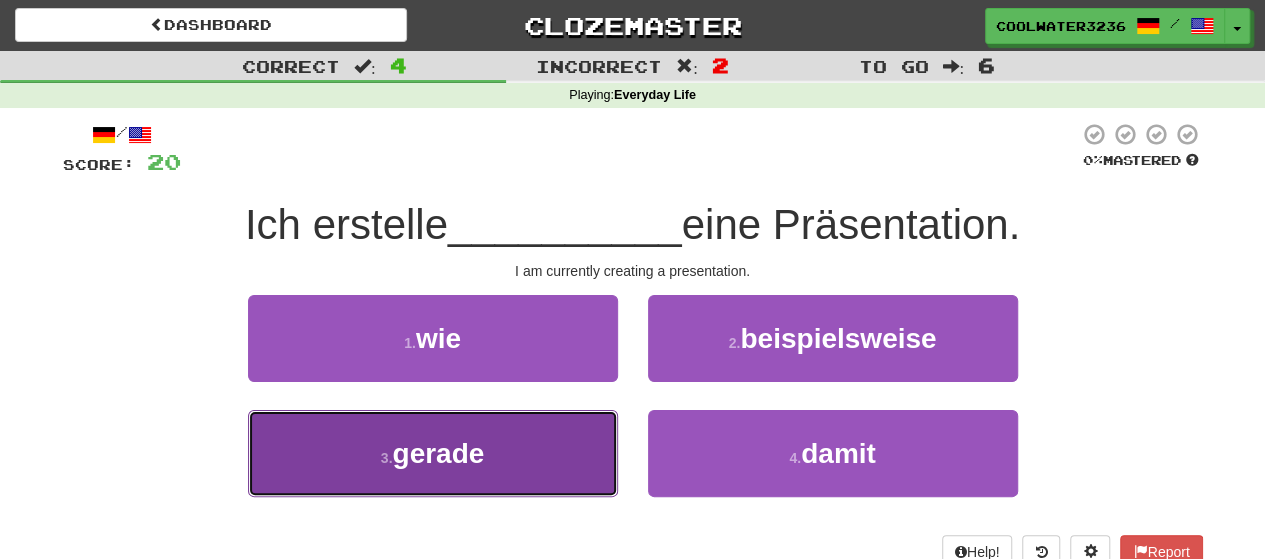 click on "3 .  gerade" at bounding box center (433, 453) 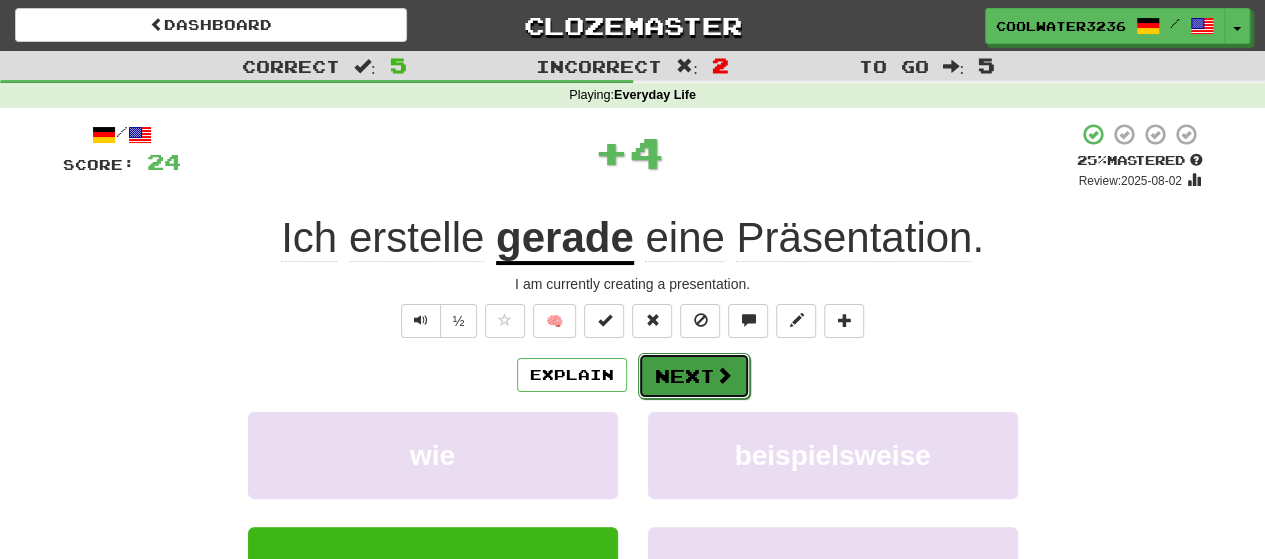 click on "Next" at bounding box center [694, 376] 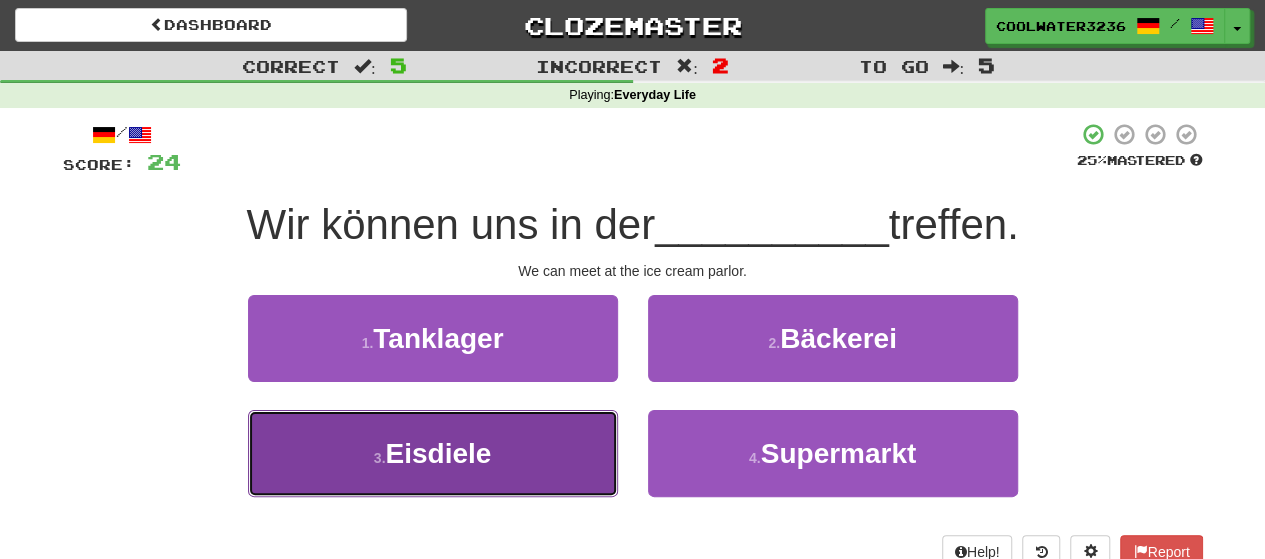 click on "Eisdiele" at bounding box center [438, 453] 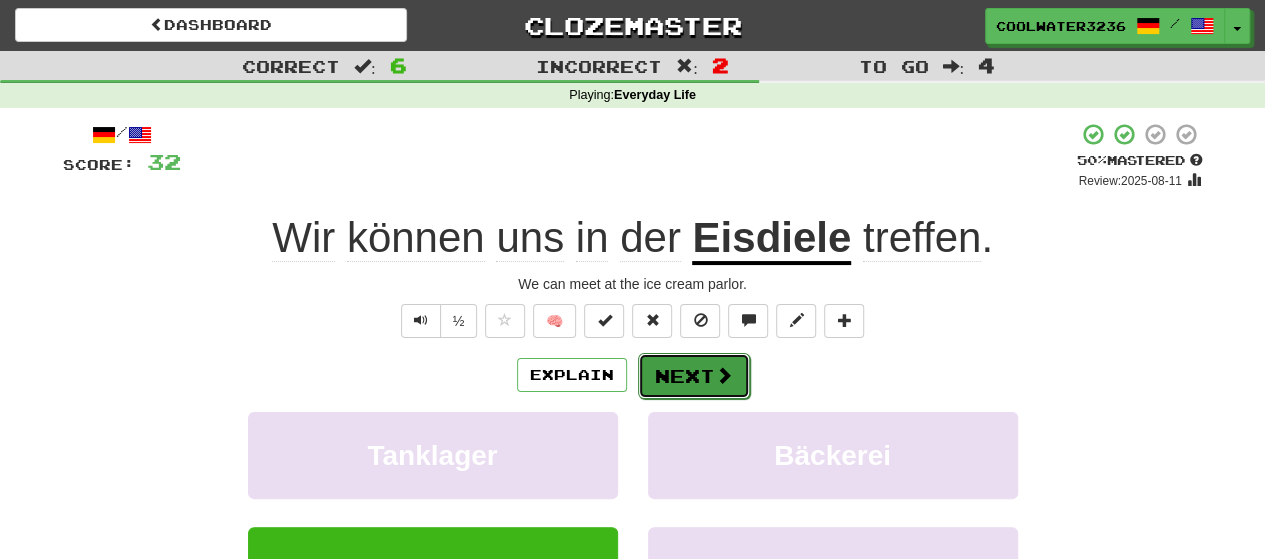 click on "Next" at bounding box center [694, 376] 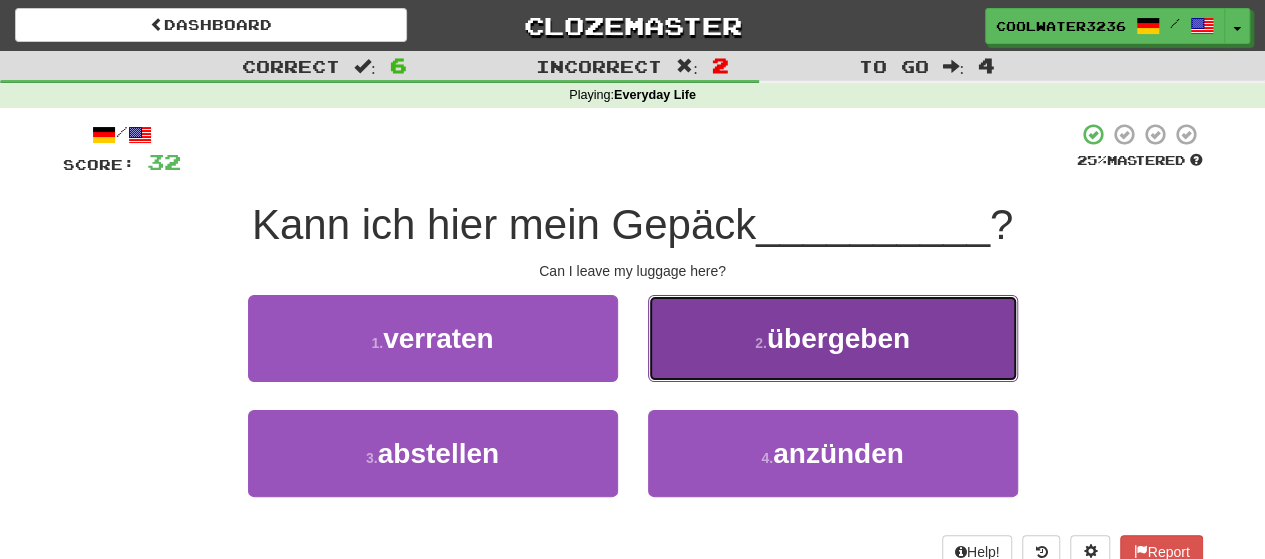 click on "2 .  übergeben" at bounding box center (833, 338) 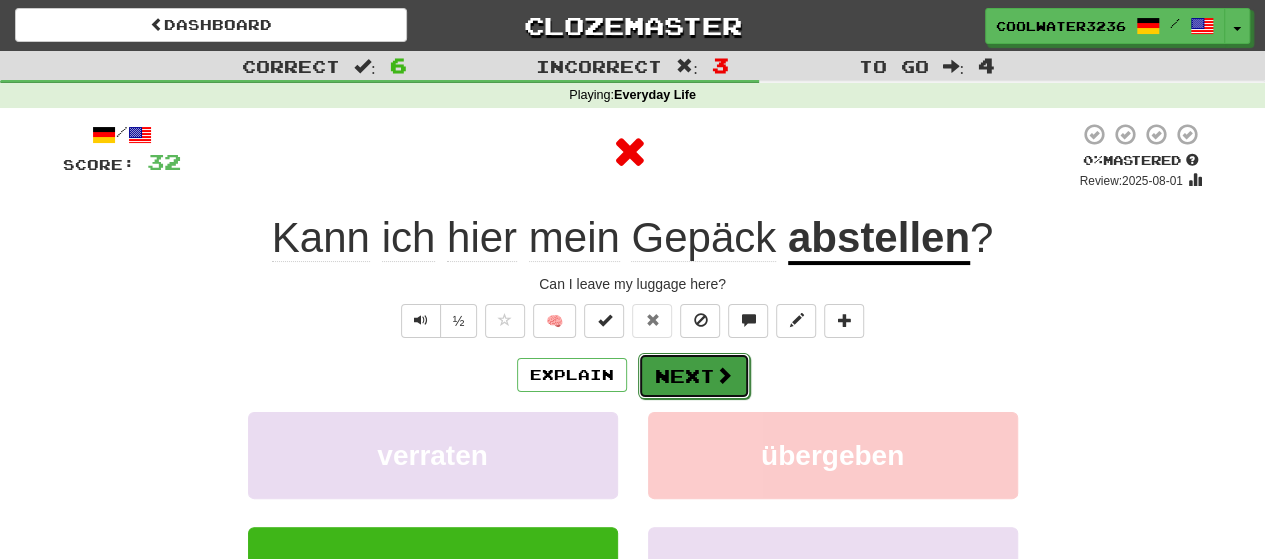 click on "Next" at bounding box center (694, 376) 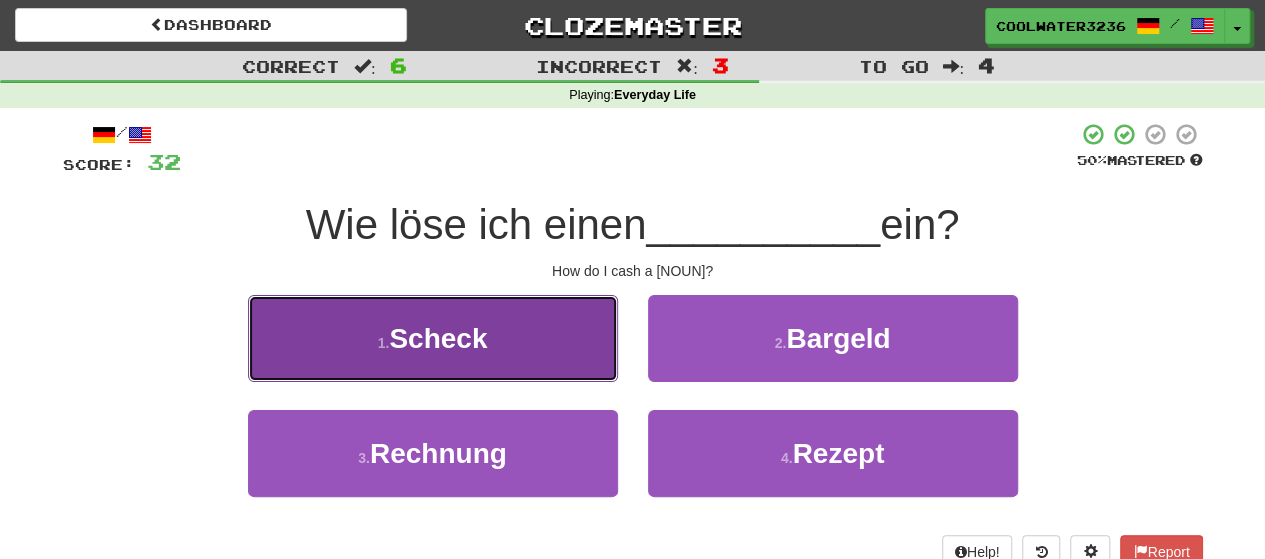 click on "Scheck" at bounding box center (438, 338) 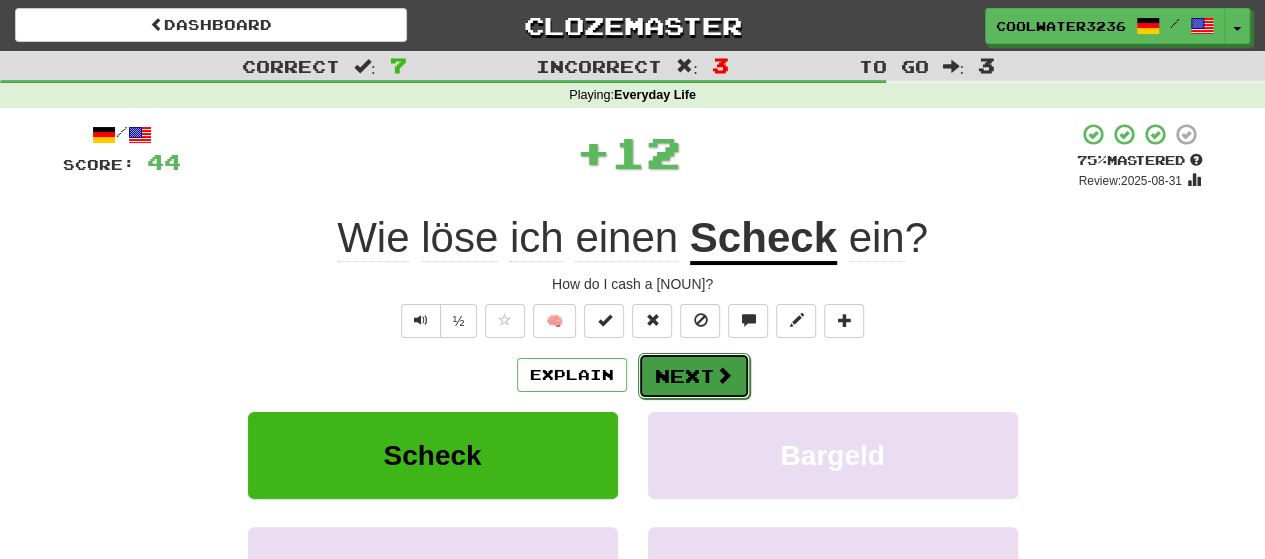 click at bounding box center (724, 375) 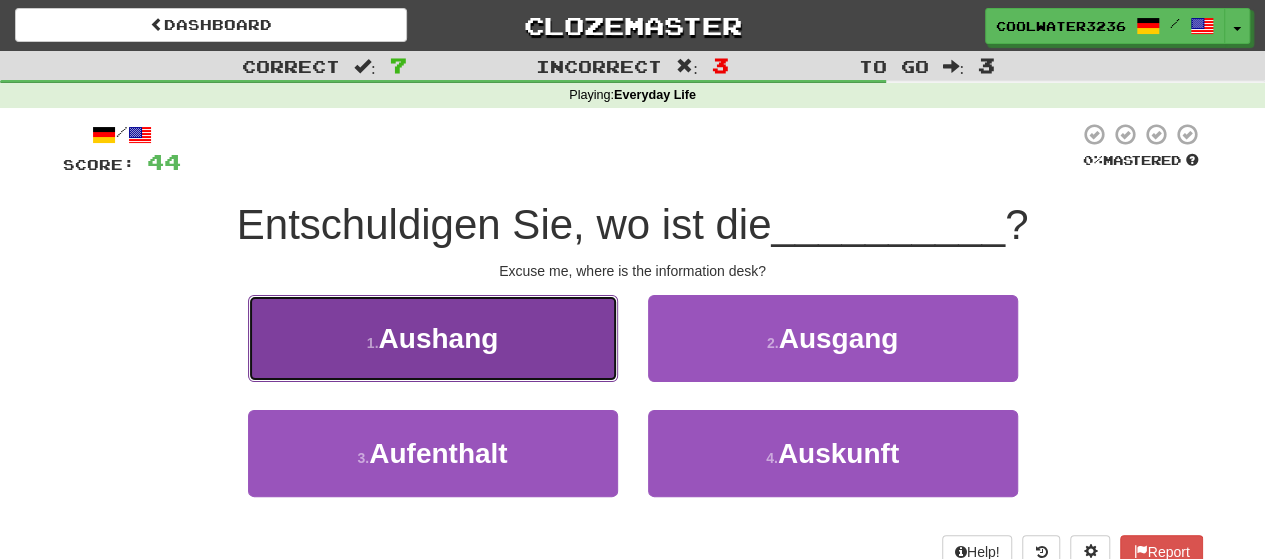 click on "Aushang" at bounding box center [438, 338] 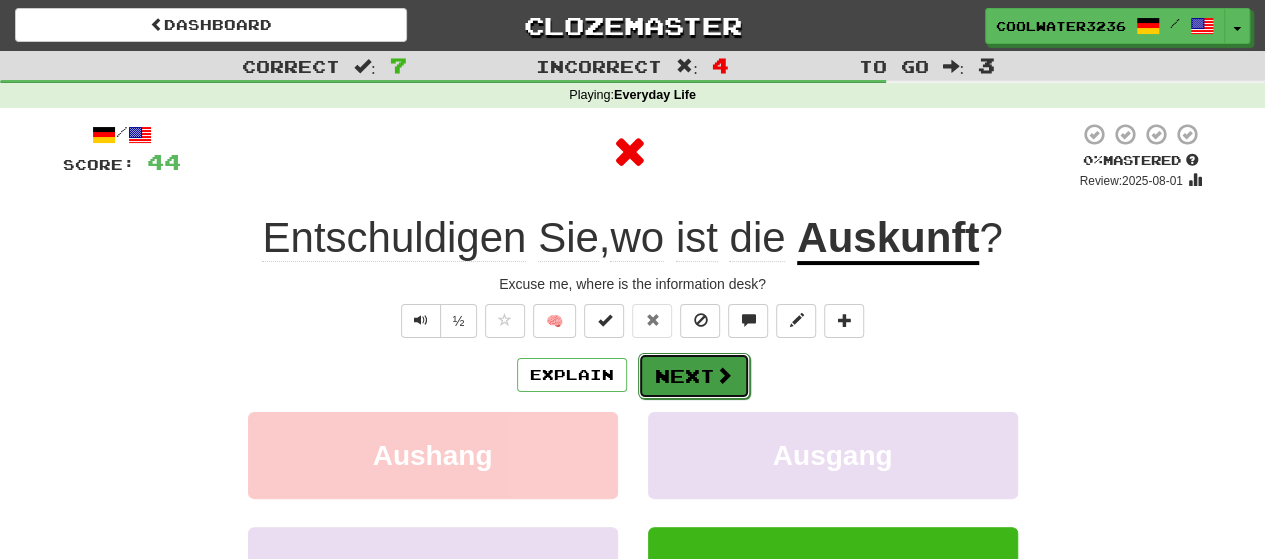 click at bounding box center (724, 375) 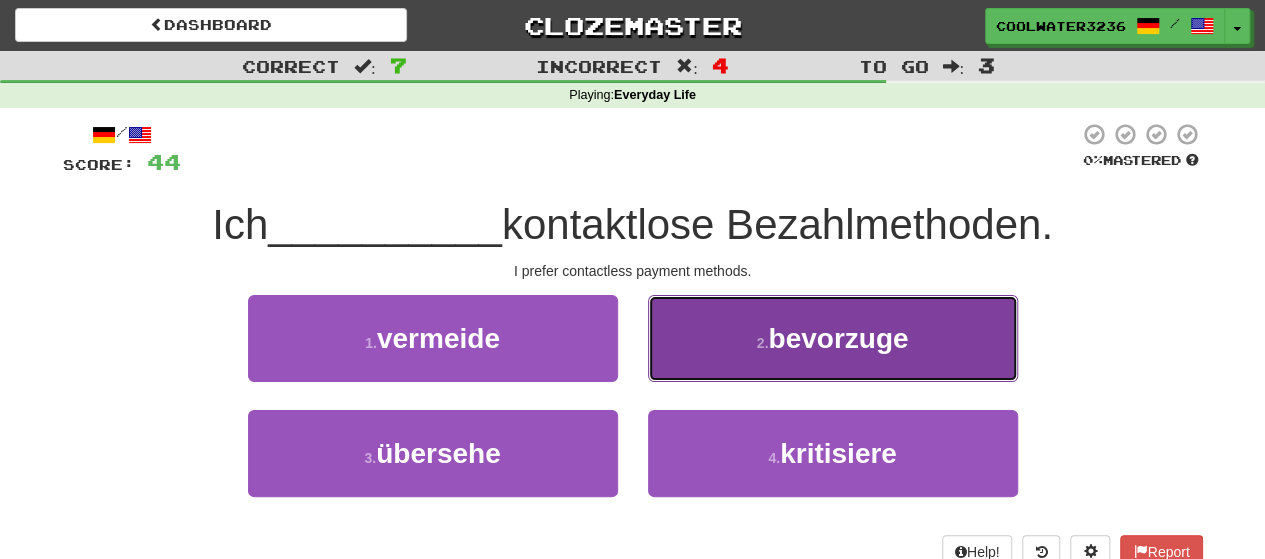 click on "2 .  [VERB]" at bounding box center (833, 338) 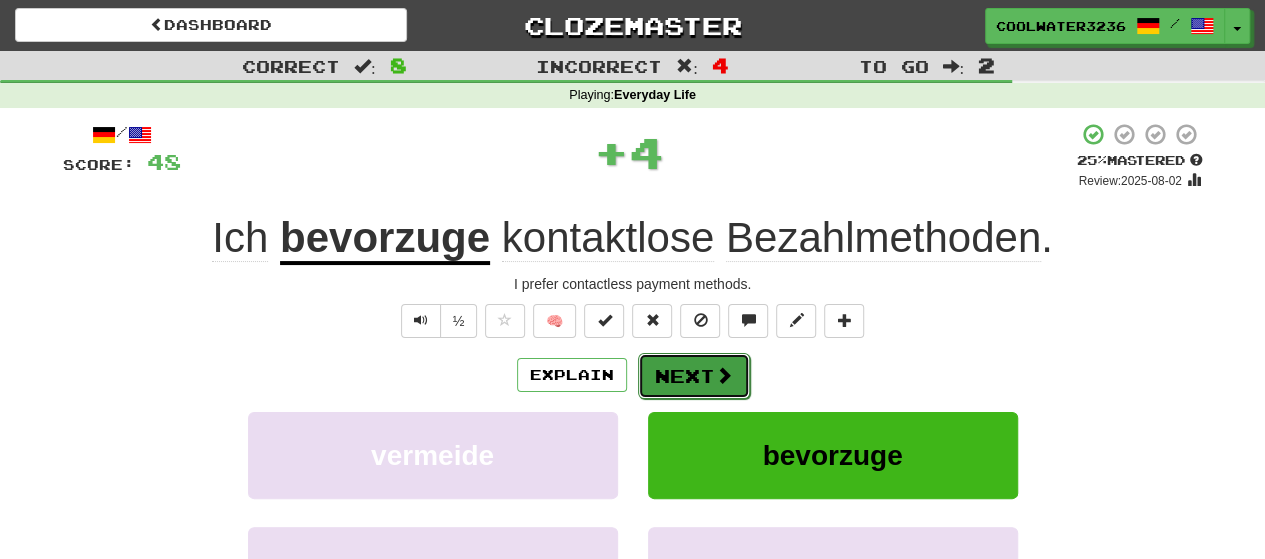 click on "Next" at bounding box center [694, 376] 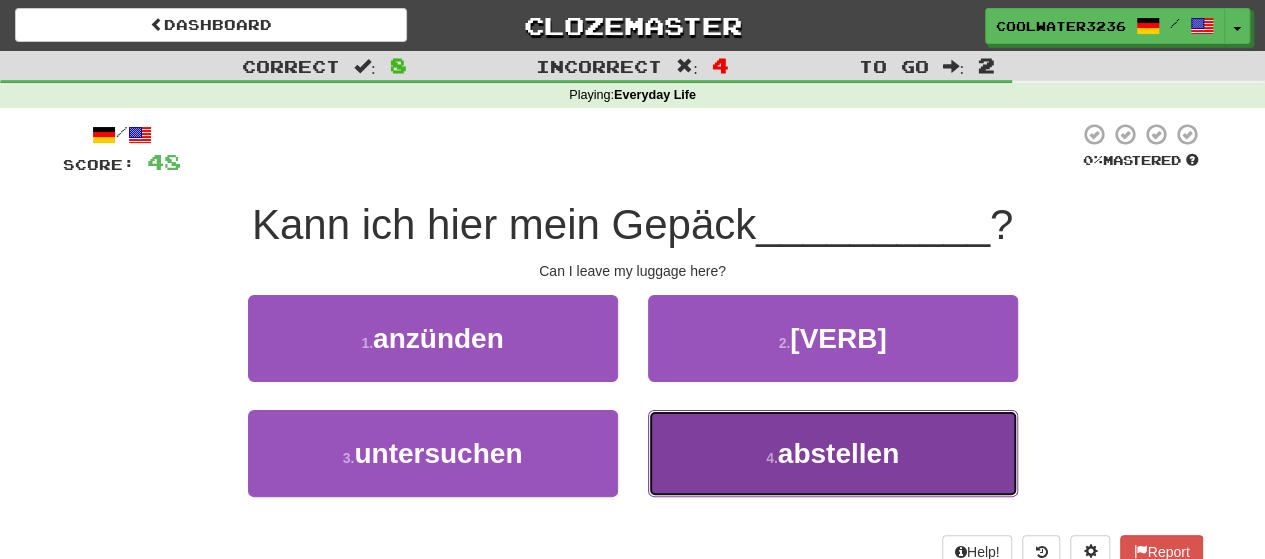 click on "4 .  [VERB]" at bounding box center [833, 453] 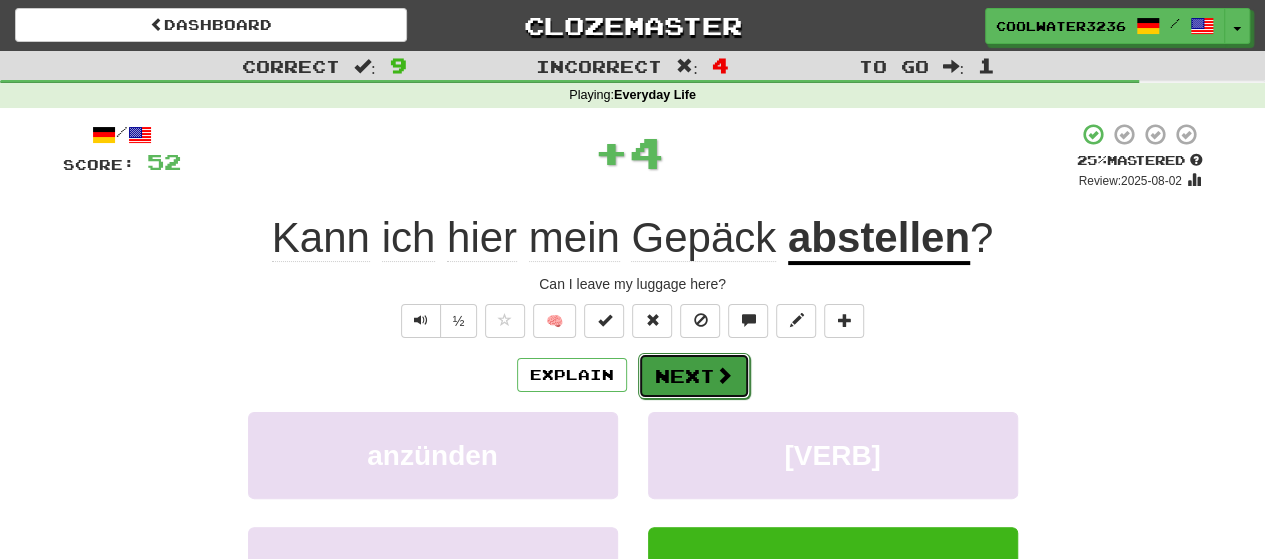 click on "Next" at bounding box center (694, 376) 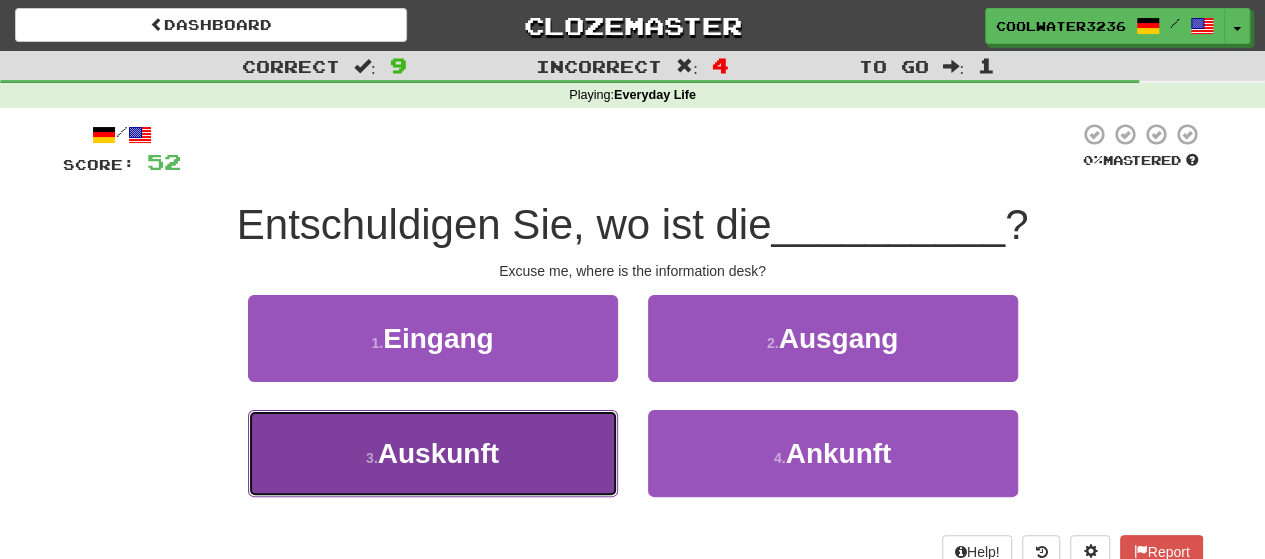 click on "3 .  [NOUN]" at bounding box center [433, 453] 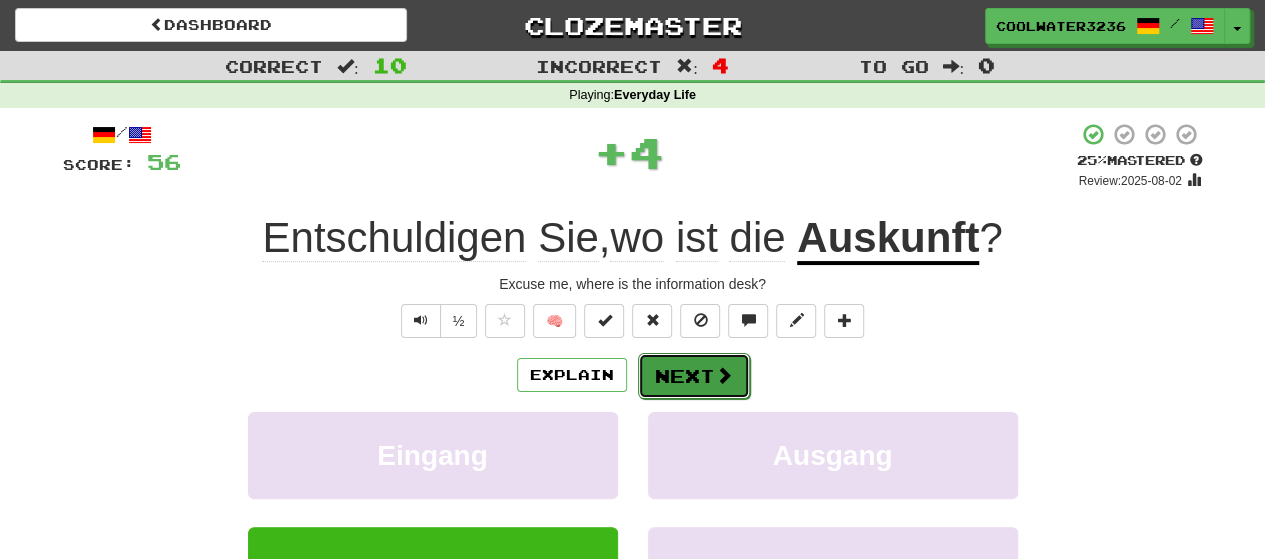 click on "Next" at bounding box center (694, 376) 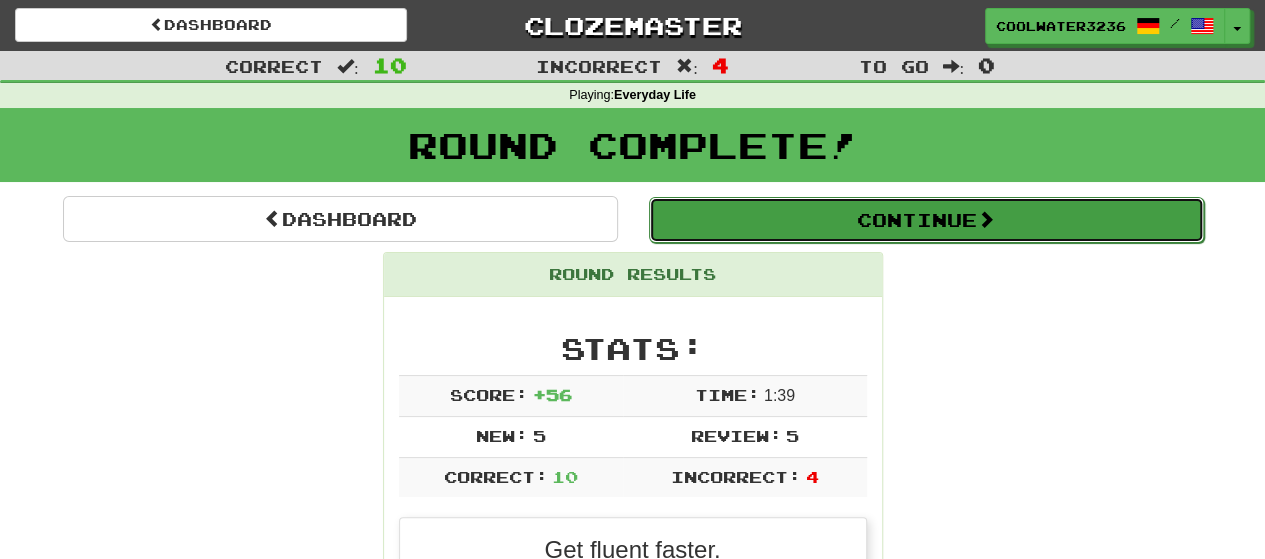 click on "Continue" at bounding box center (926, 220) 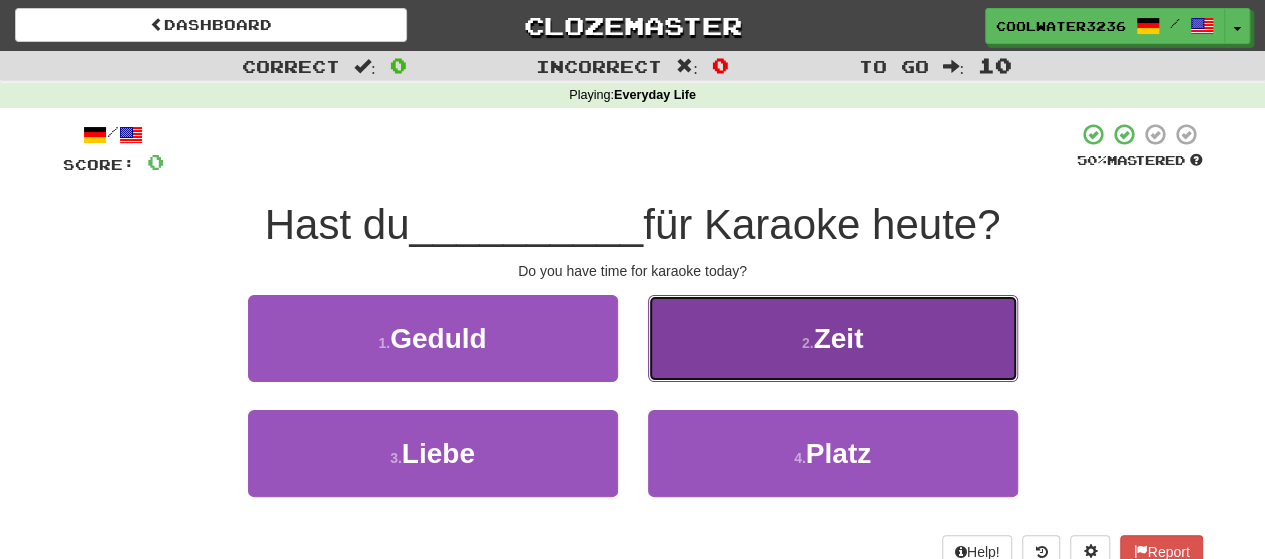 click on "2 .  Zeit" at bounding box center (833, 338) 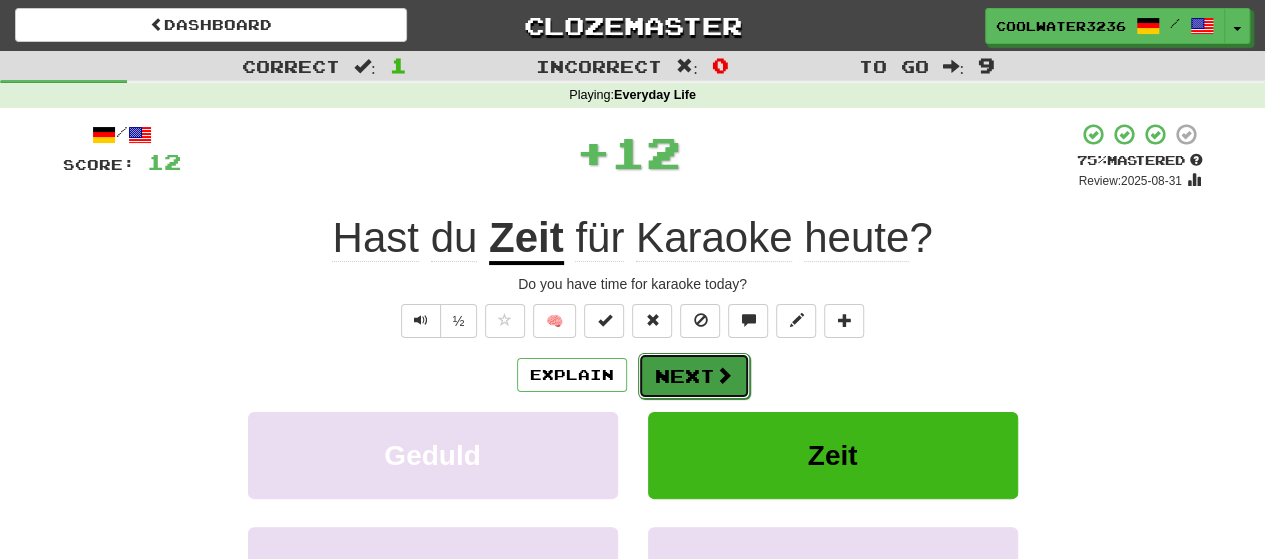 click at bounding box center (724, 375) 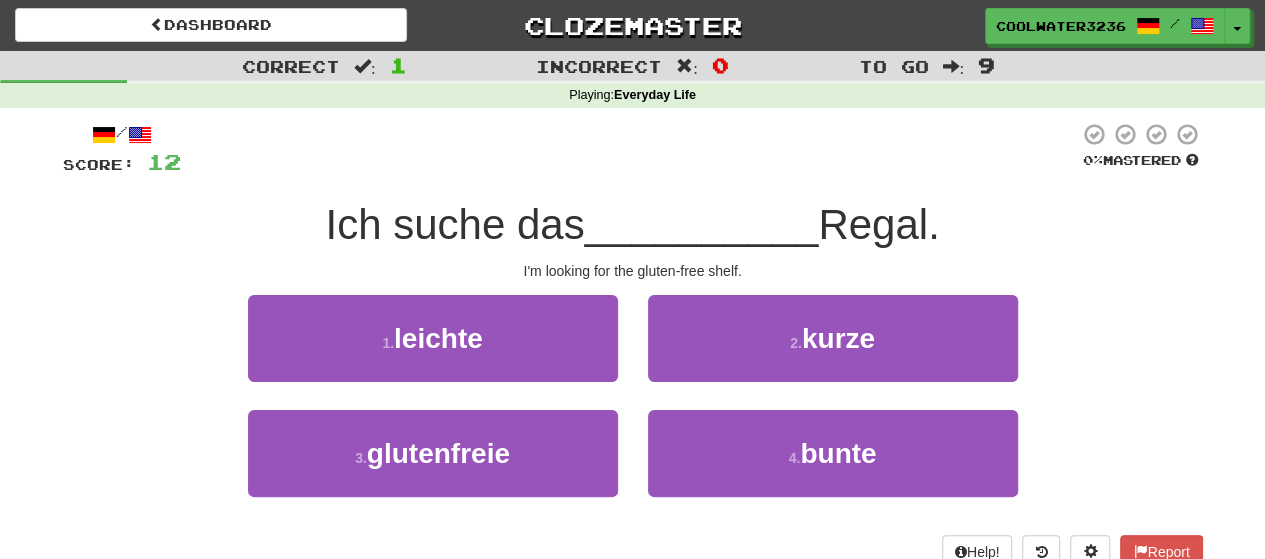 click on "I'm looking for the gluten-free shelf." at bounding box center [633, 271] 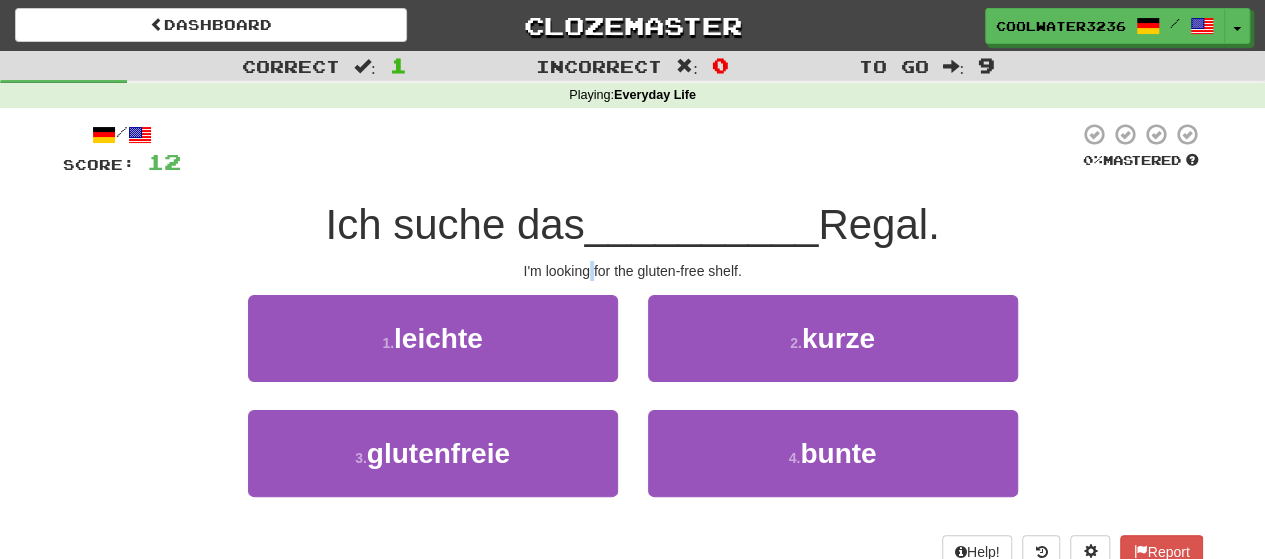 click on "I'm looking for the gluten-free shelf." at bounding box center (633, 271) 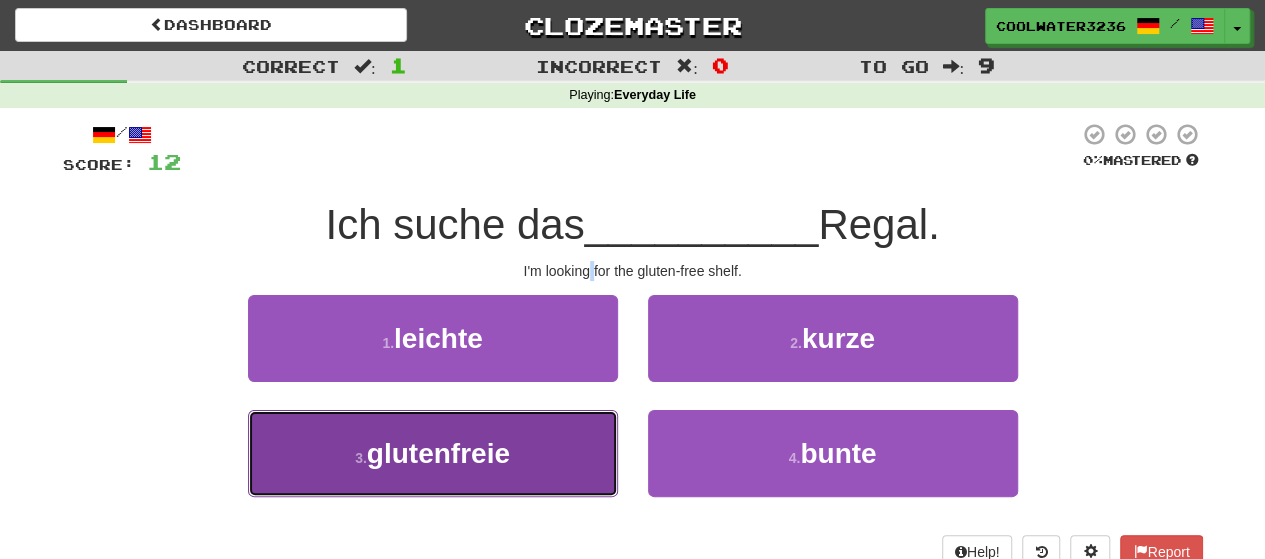 click on "3 .  glutenfreie" at bounding box center [433, 453] 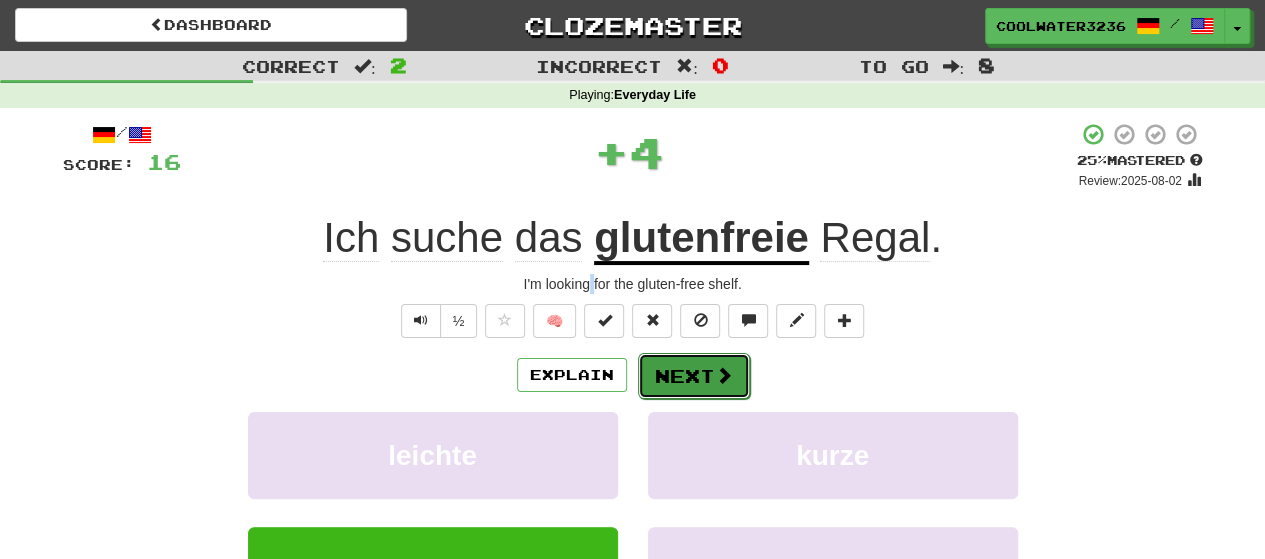 click on "Next" at bounding box center [694, 376] 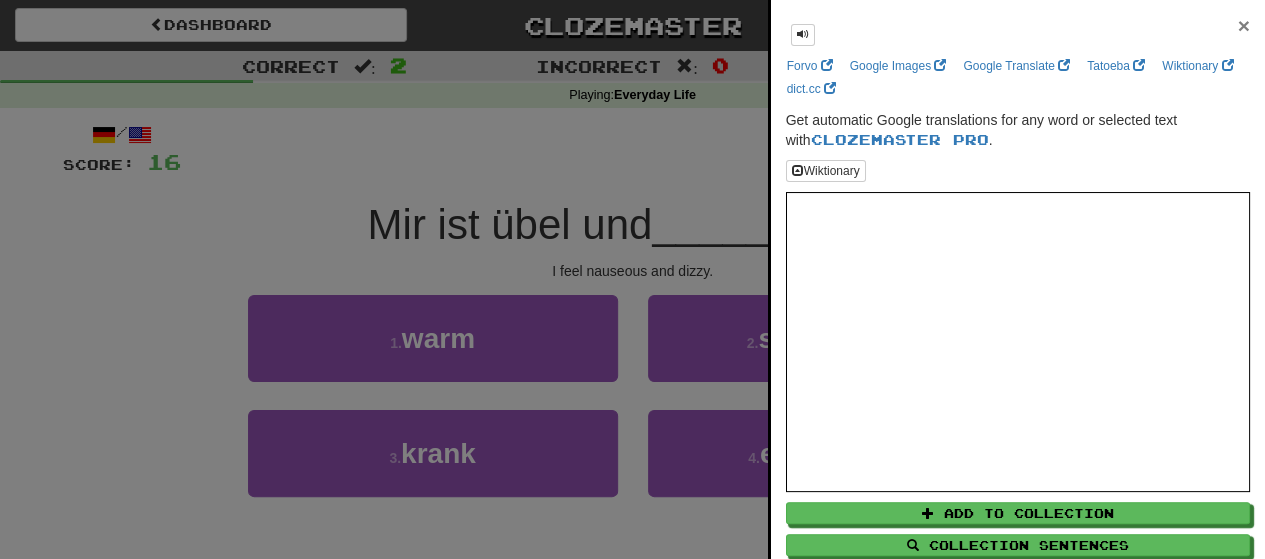 click on "×" at bounding box center [1244, 25] 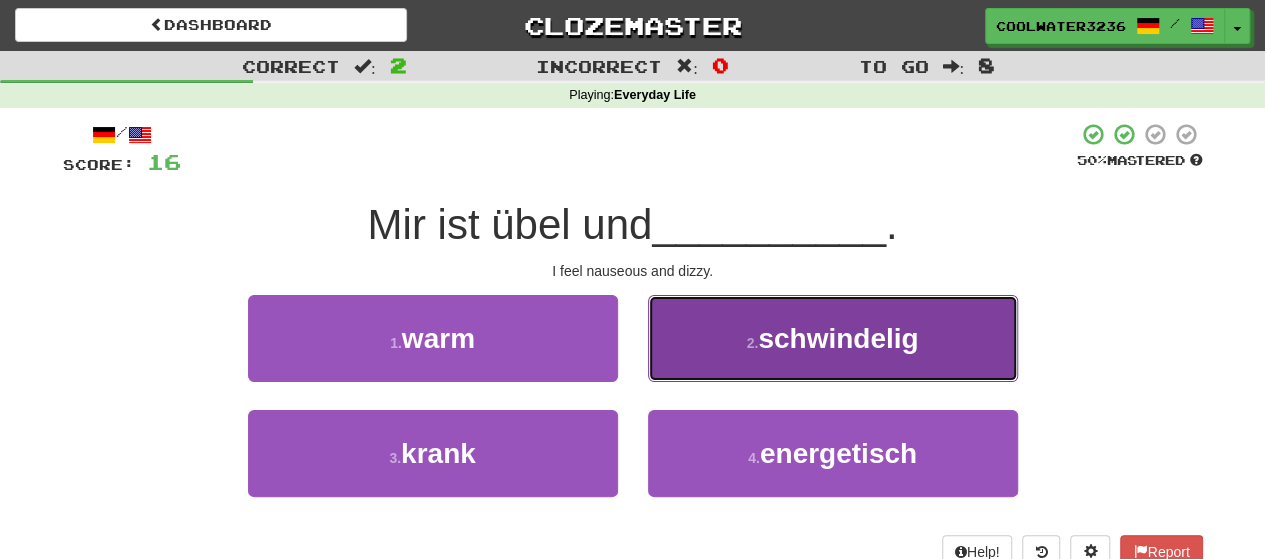 click on "2 .  [ADJECTIVE]" at bounding box center [833, 338] 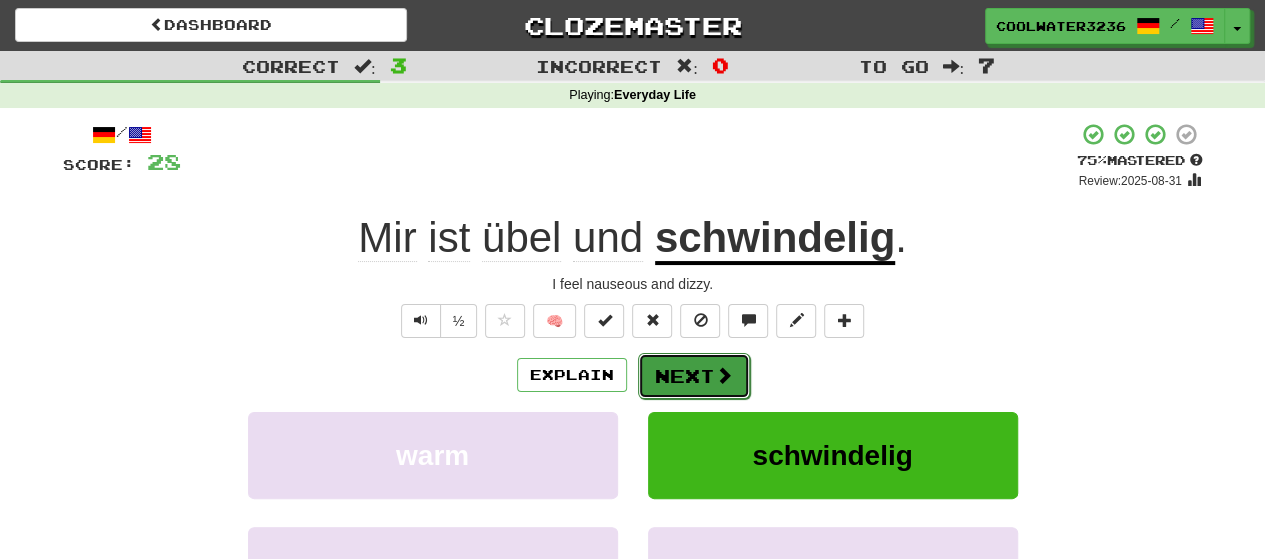 click on "Next" at bounding box center [694, 376] 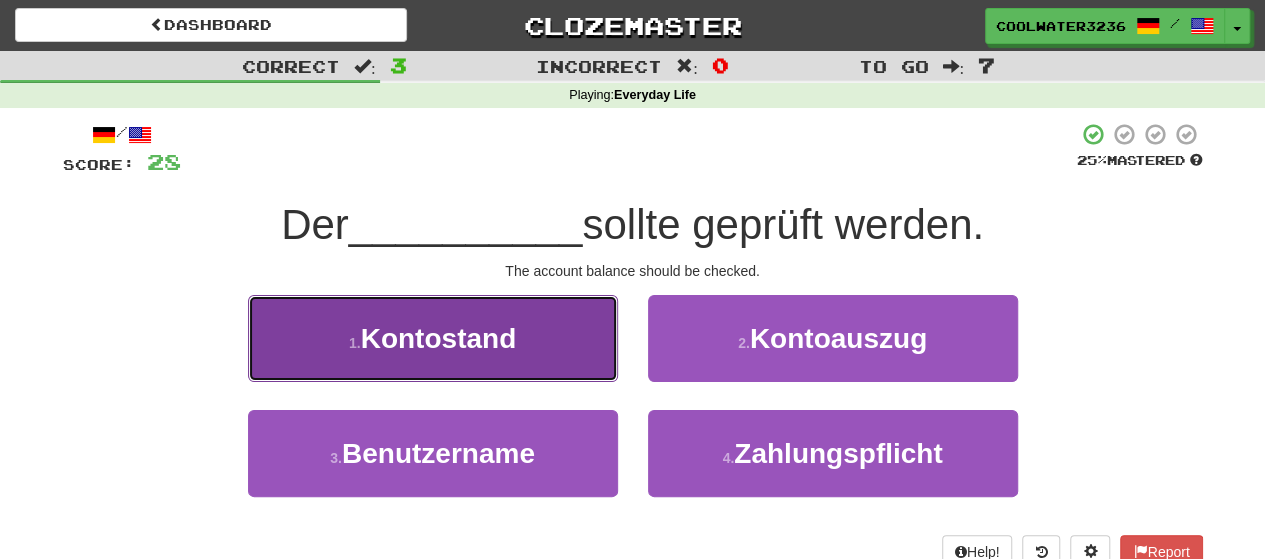 click on "Kontostand" at bounding box center [439, 338] 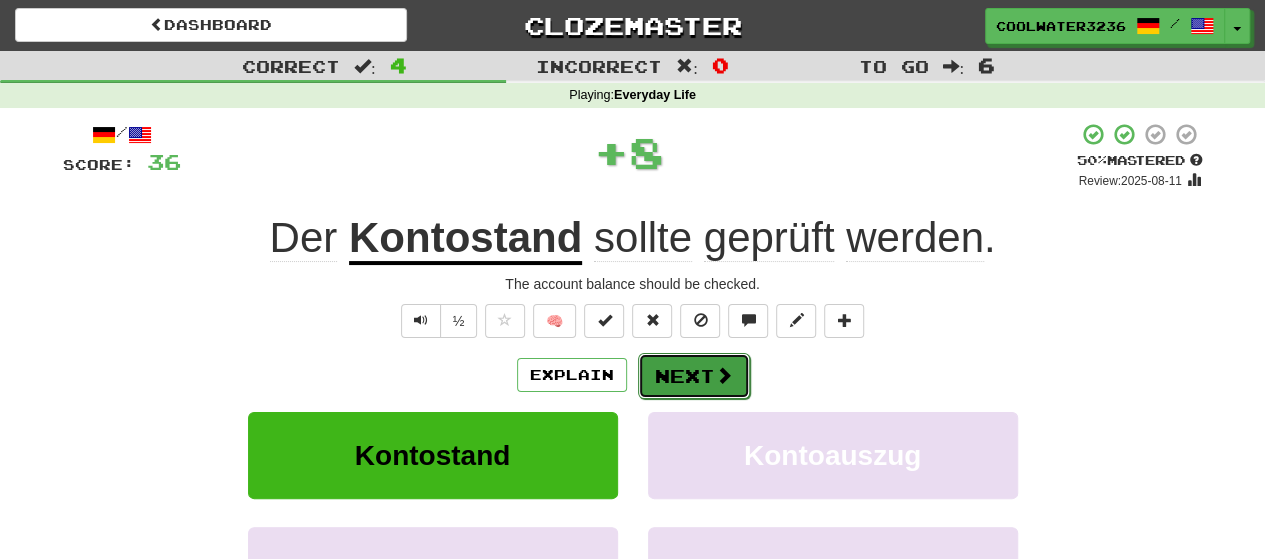 click on "Next" at bounding box center (694, 376) 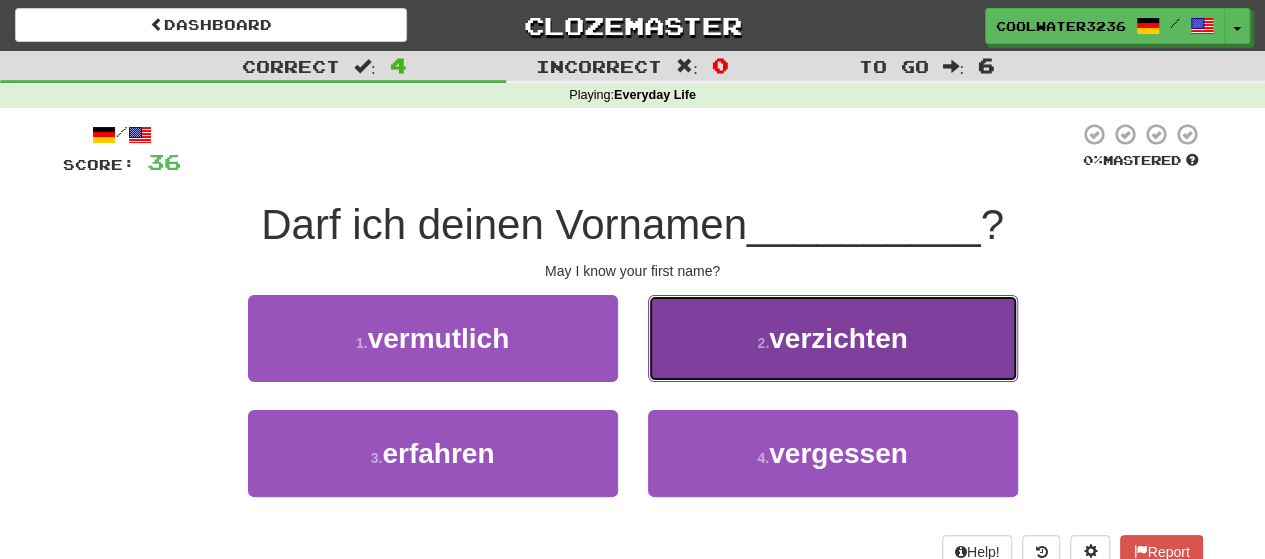 click on "verzichten" at bounding box center [838, 338] 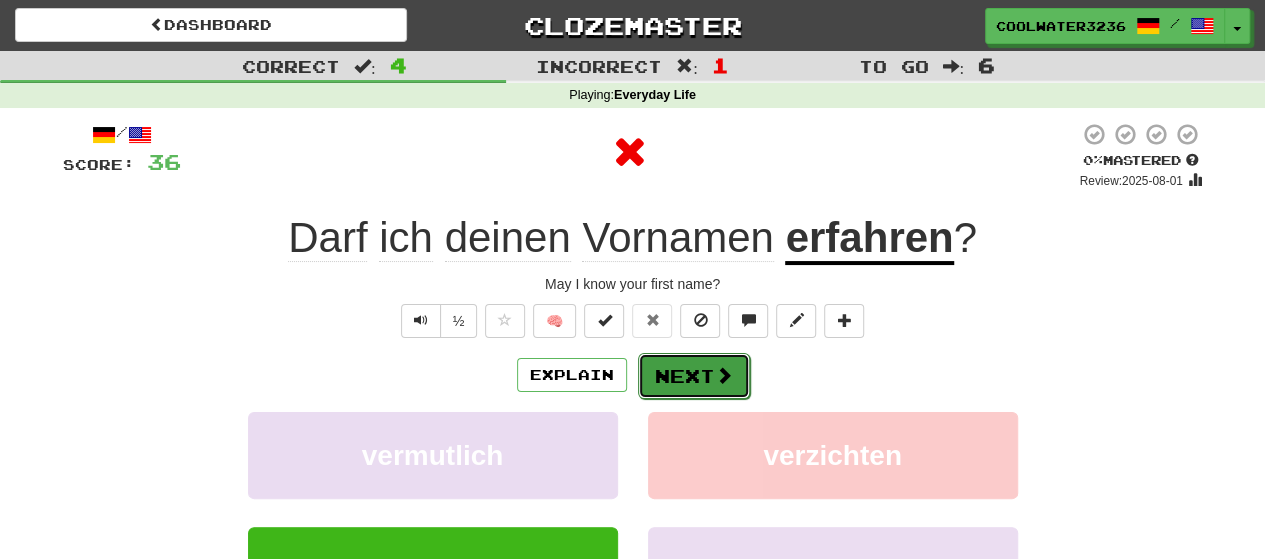 click on "Next" at bounding box center (694, 376) 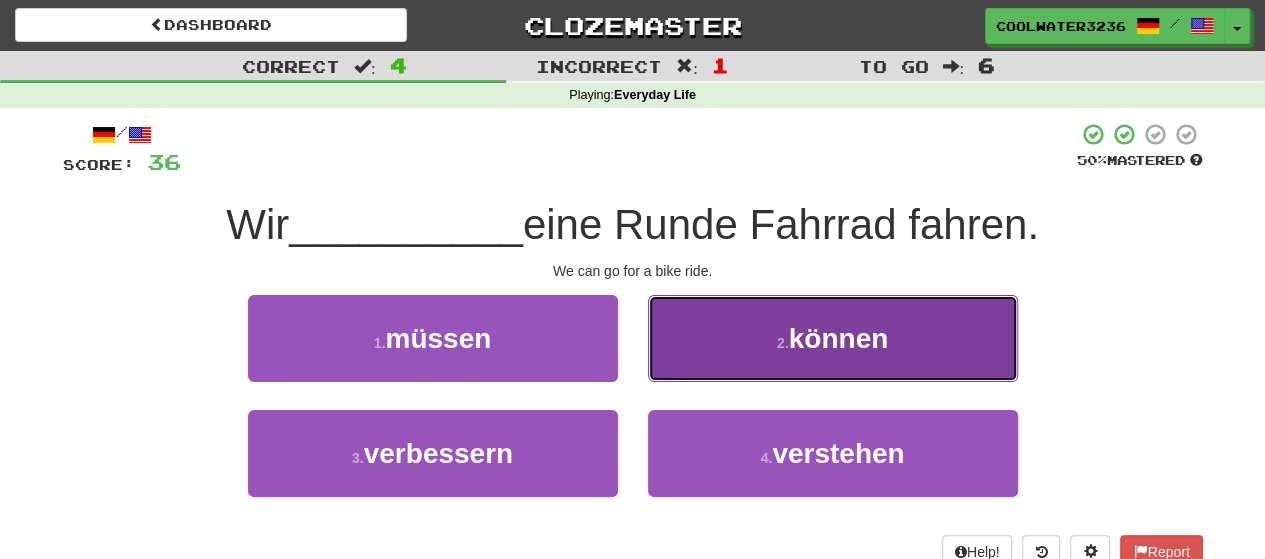 click on "2 .  können" at bounding box center (833, 338) 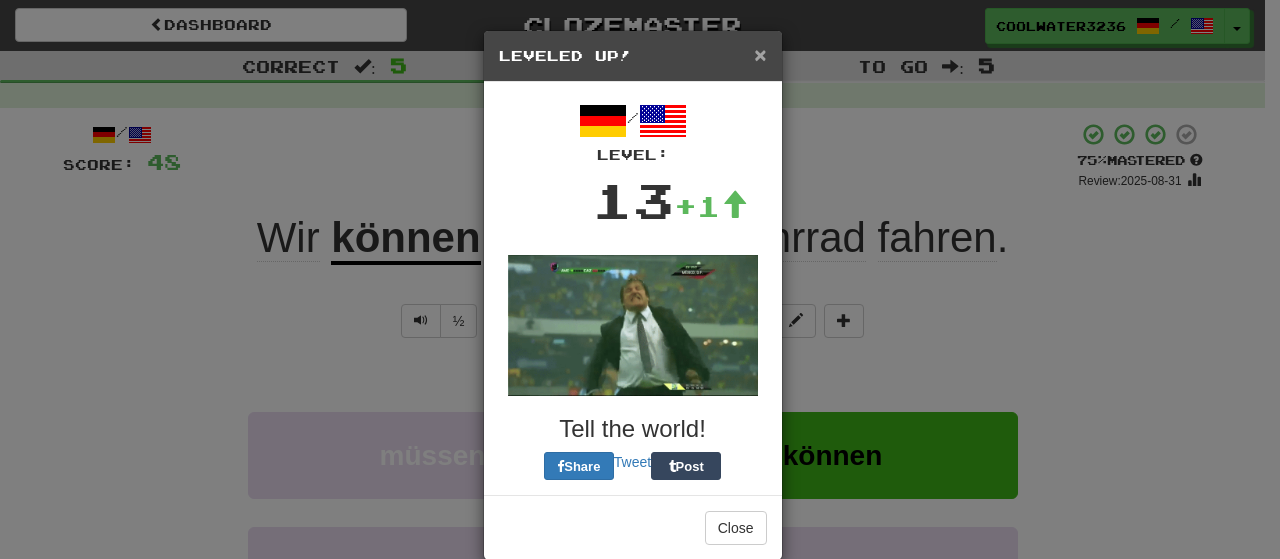 click on "×" at bounding box center [760, 54] 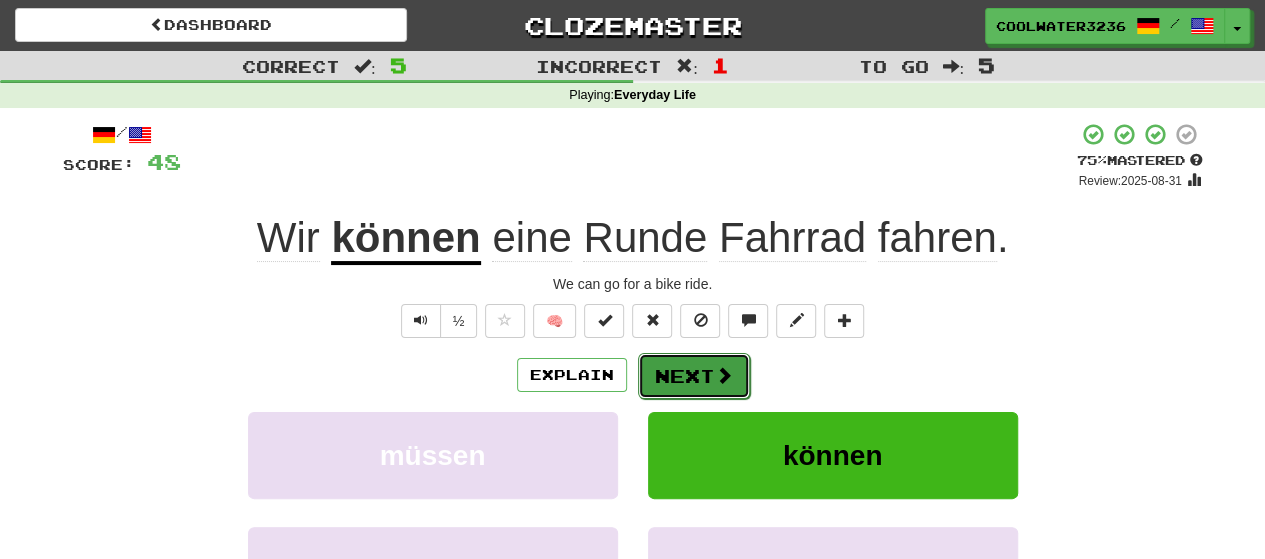 click at bounding box center (724, 375) 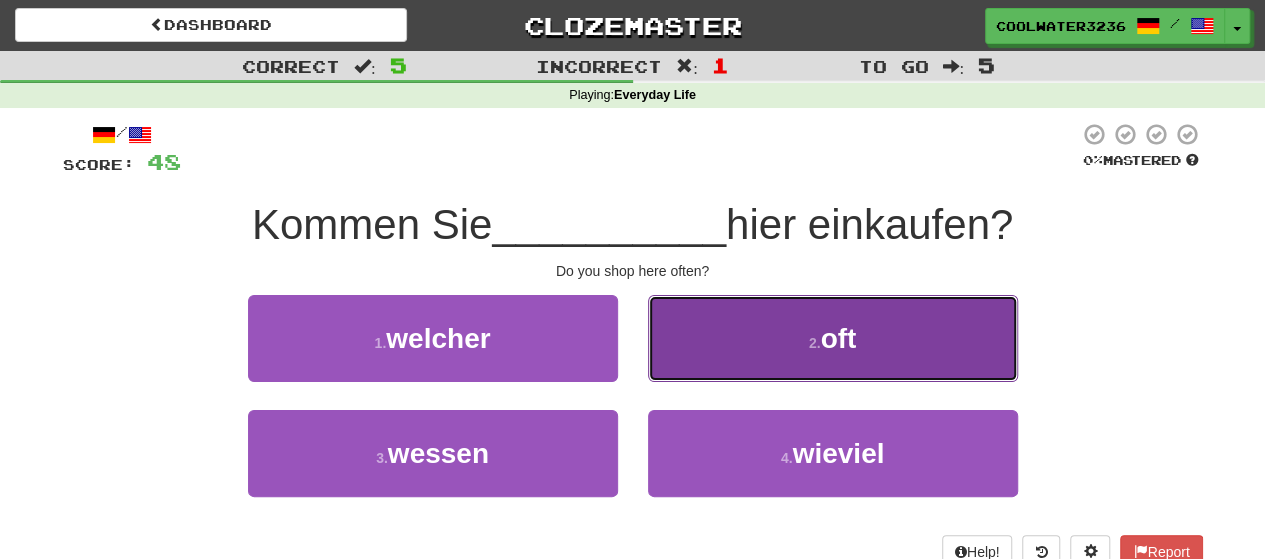 click on "2 .  [ADVERB]" at bounding box center (833, 338) 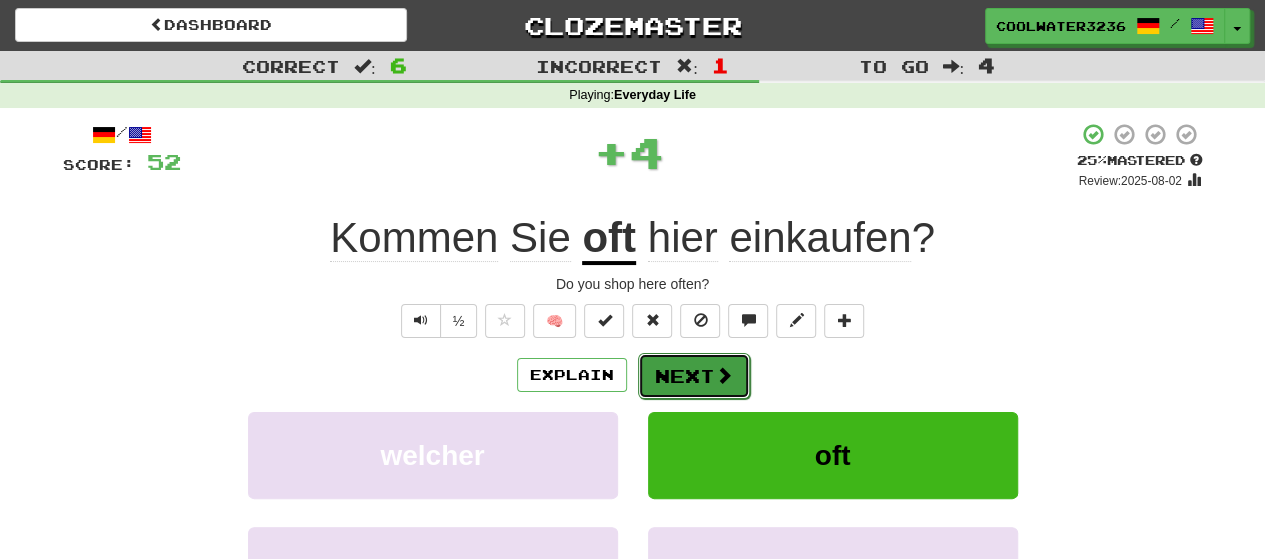click on "Next" at bounding box center [694, 376] 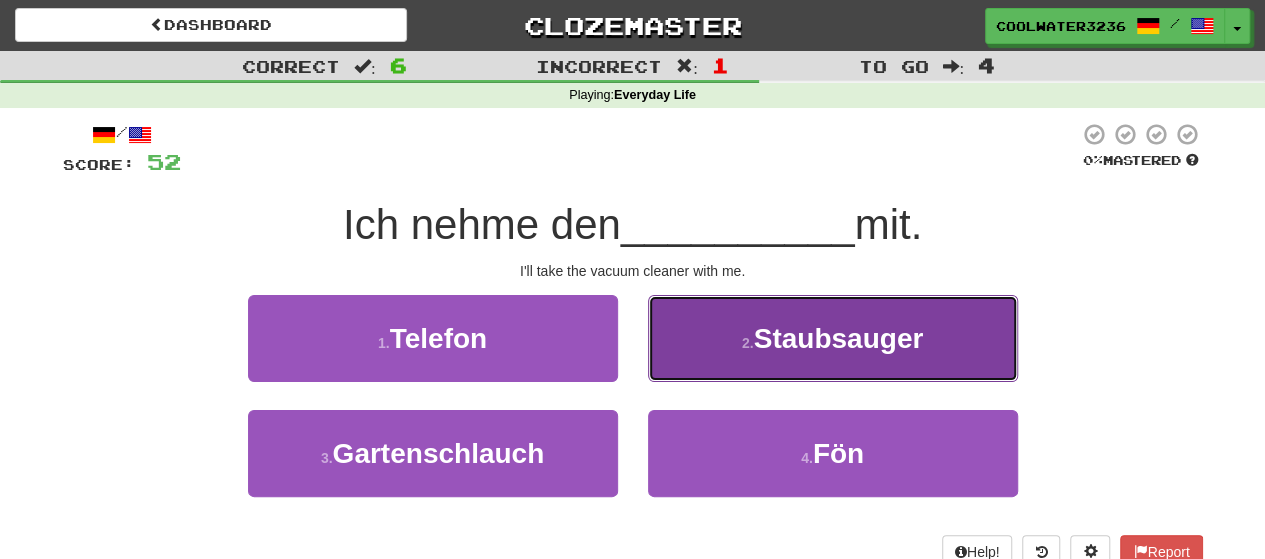 click on "2 .  [APPLIANCE]" at bounding box center (833, 338) 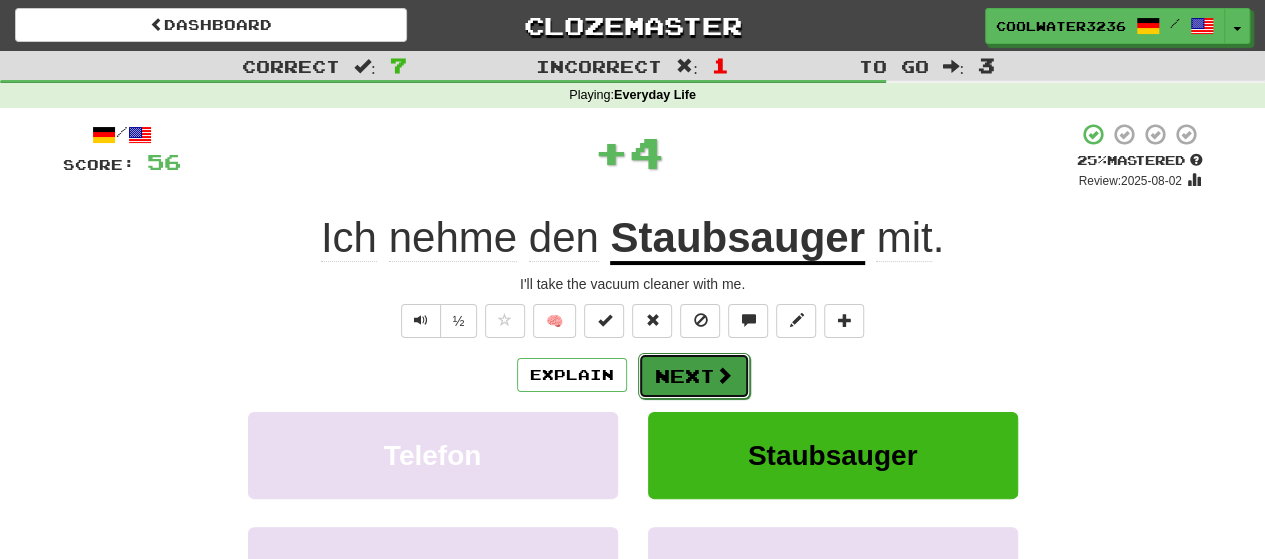 click on "Next" at bounding box center [694, 376] 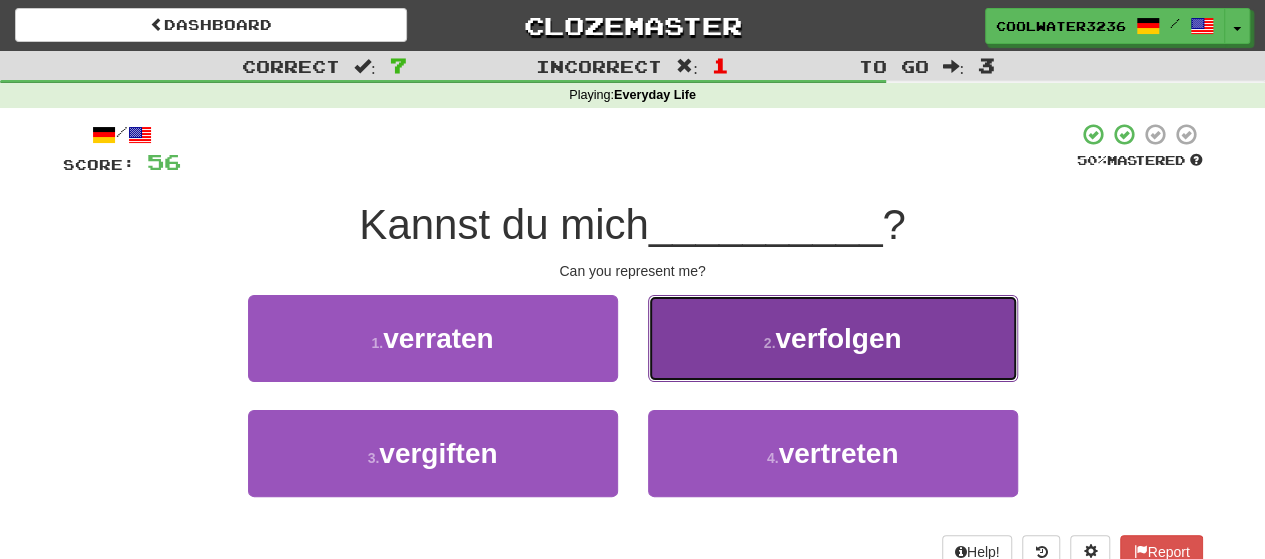 click on "2 .  [VERB]" at bounding box center [833, 338] 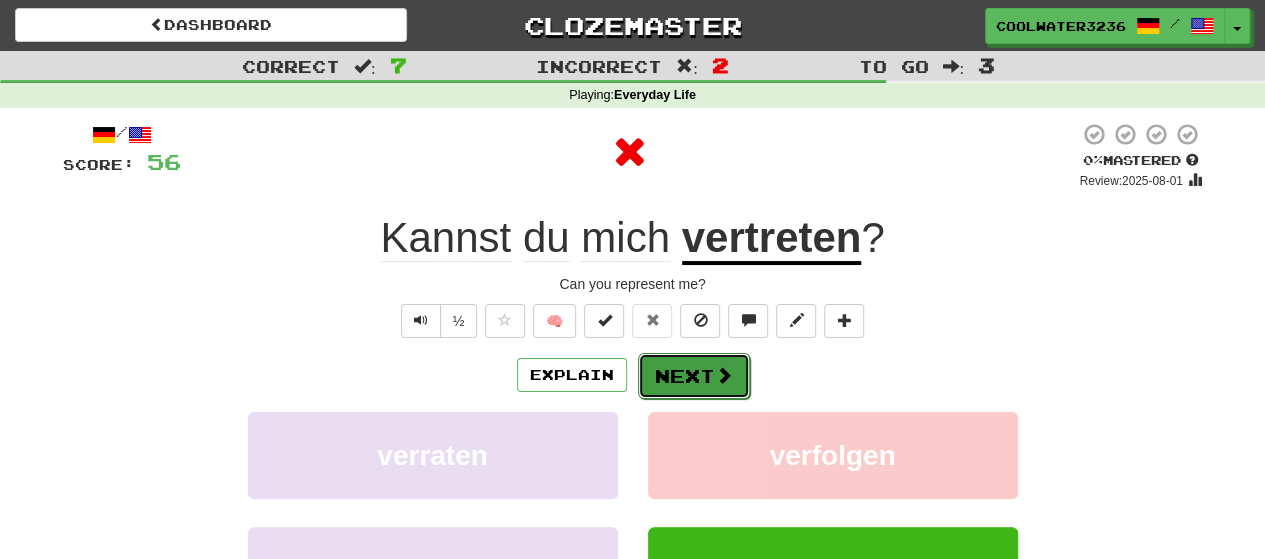 click on "Next" at bounding box center (694, 376) 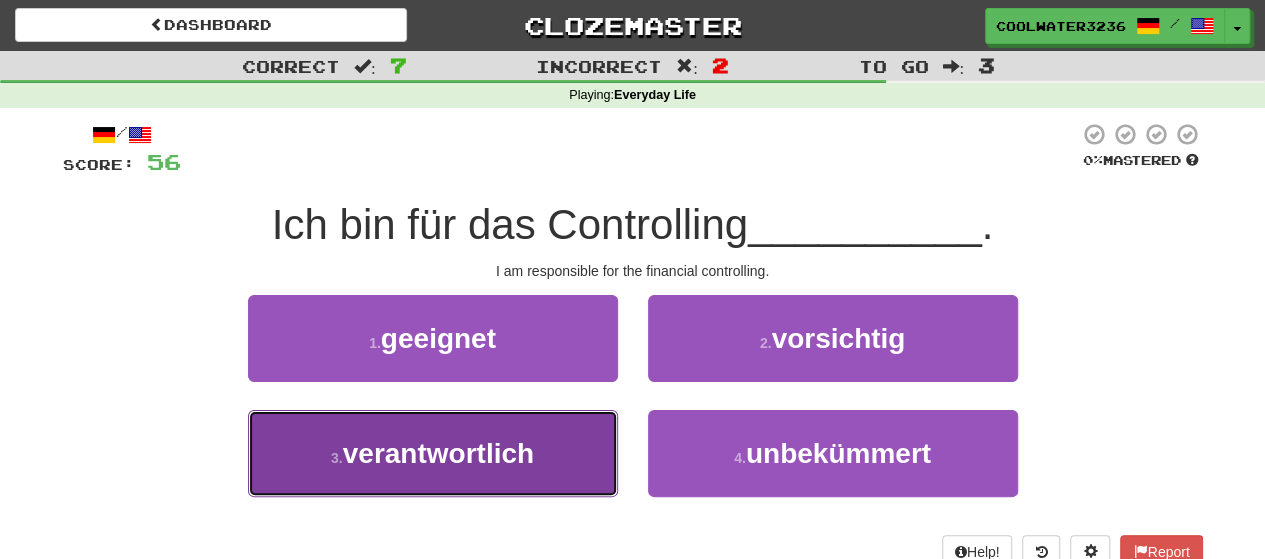 click on "3 .  verantwortlich" at bounding box center (433, 453) 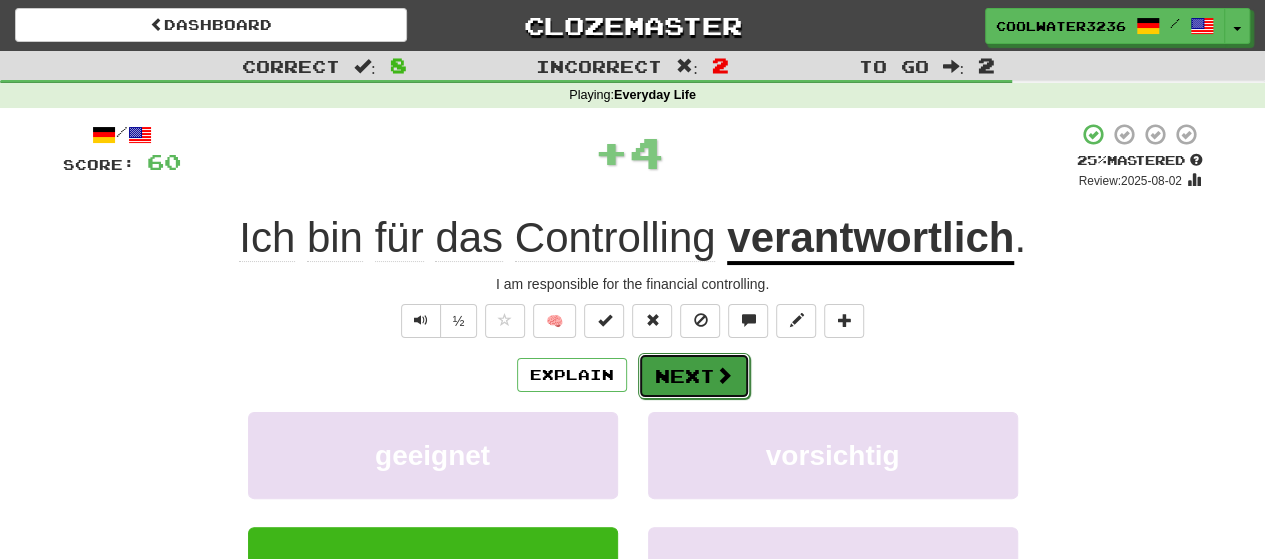 click on "Next" at bounding box center (694, 376) 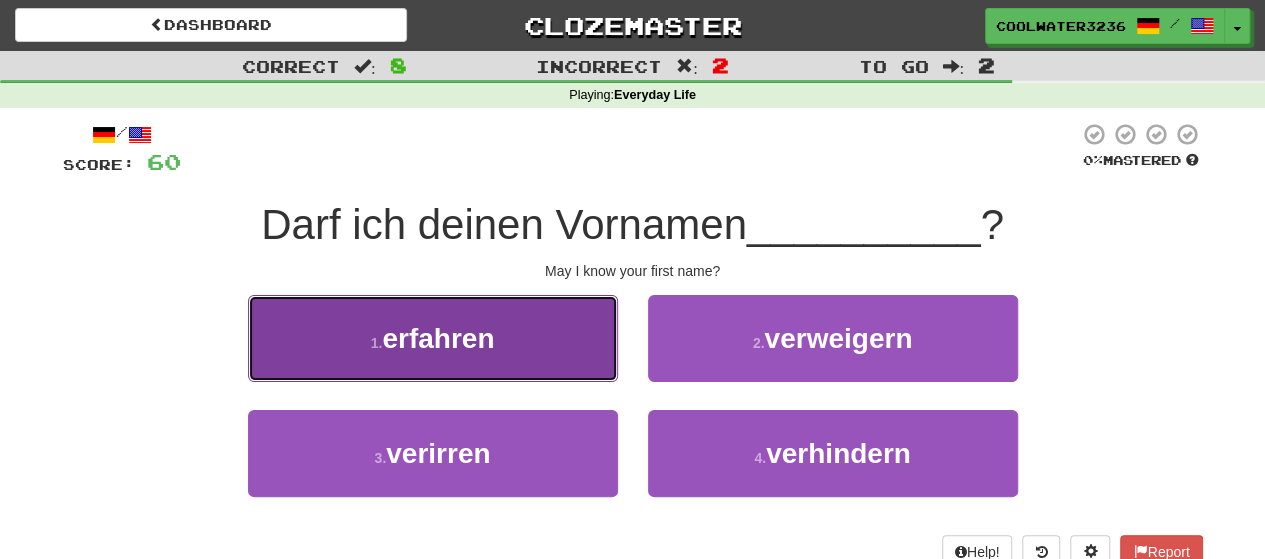 click on "1 .  erfahren" at bounding box center [433, 338] 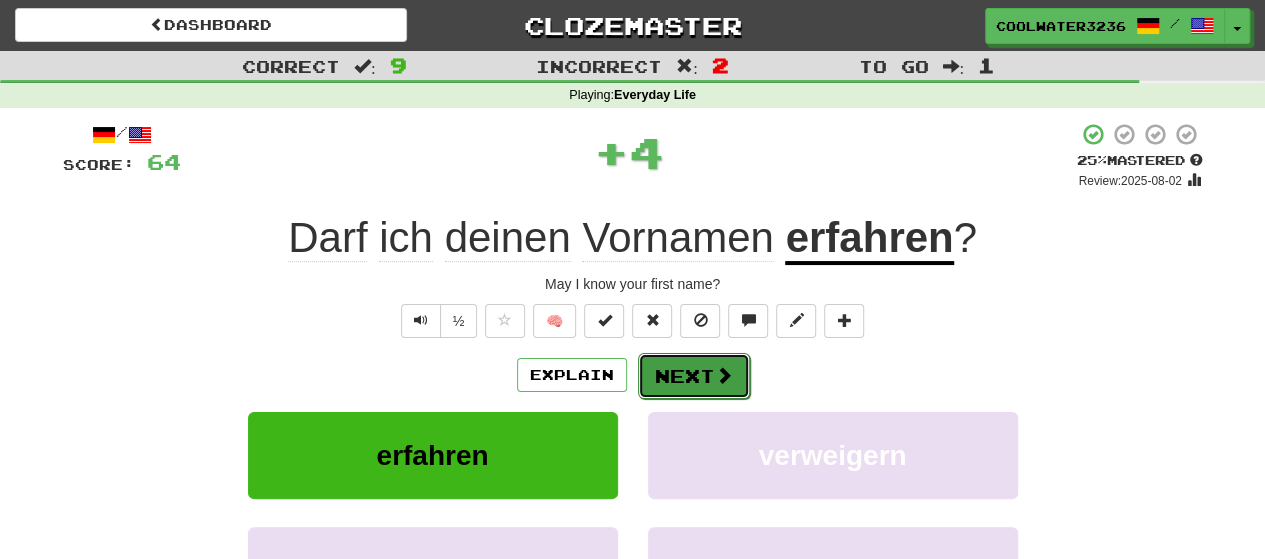 click on "Next" at bounding box center [694, 376] 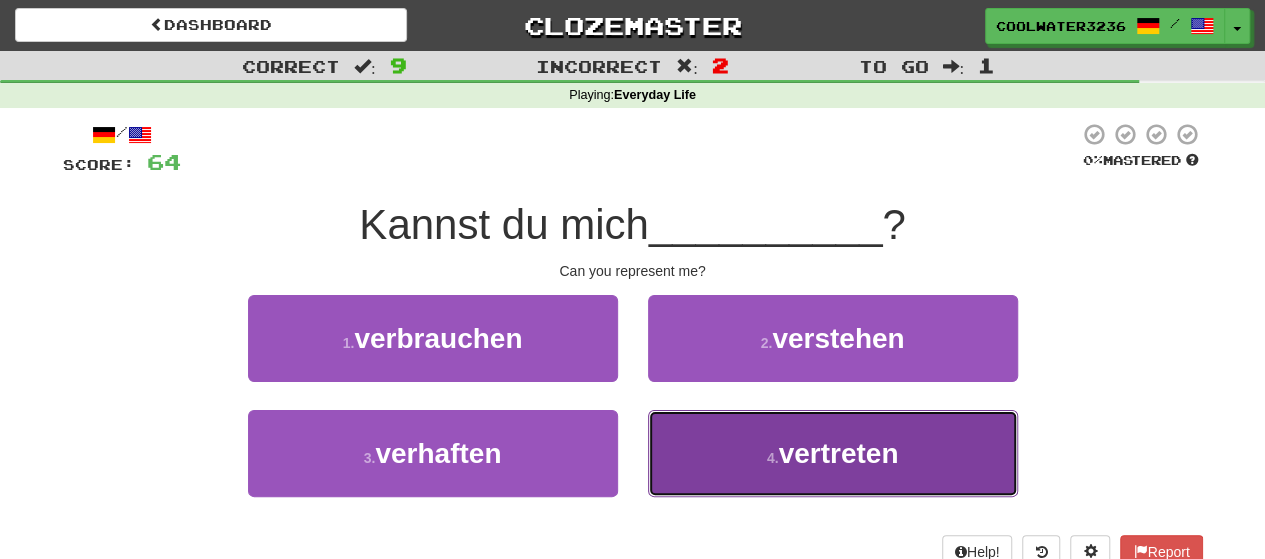 click on "4 .  [VERB]" at bounding box center (833, 453) 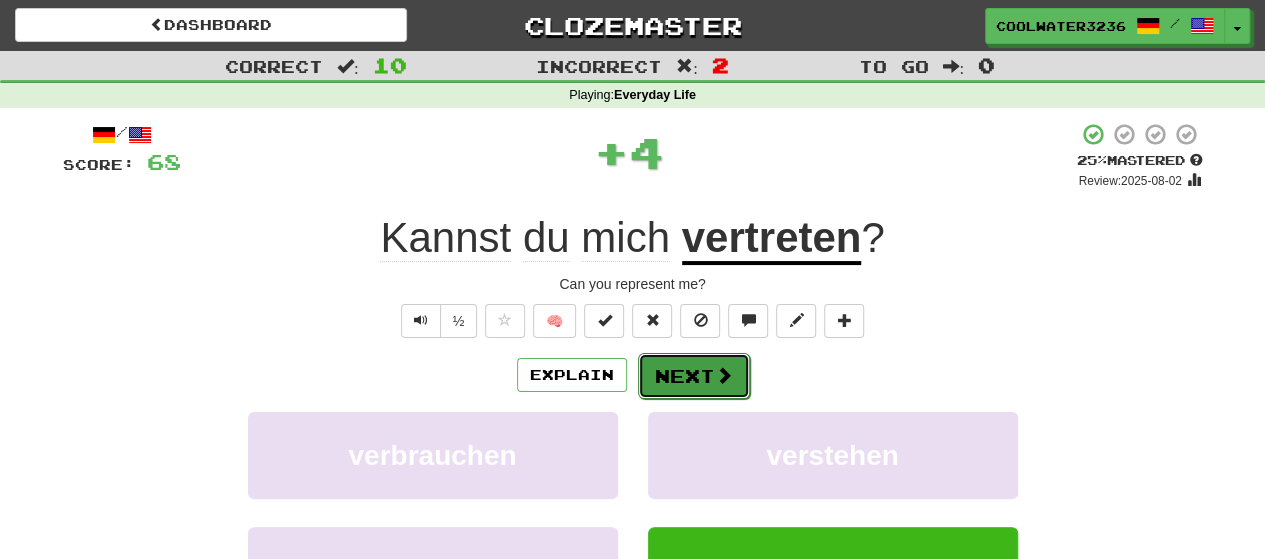 click on "Next" at bounding box center (694, 376) 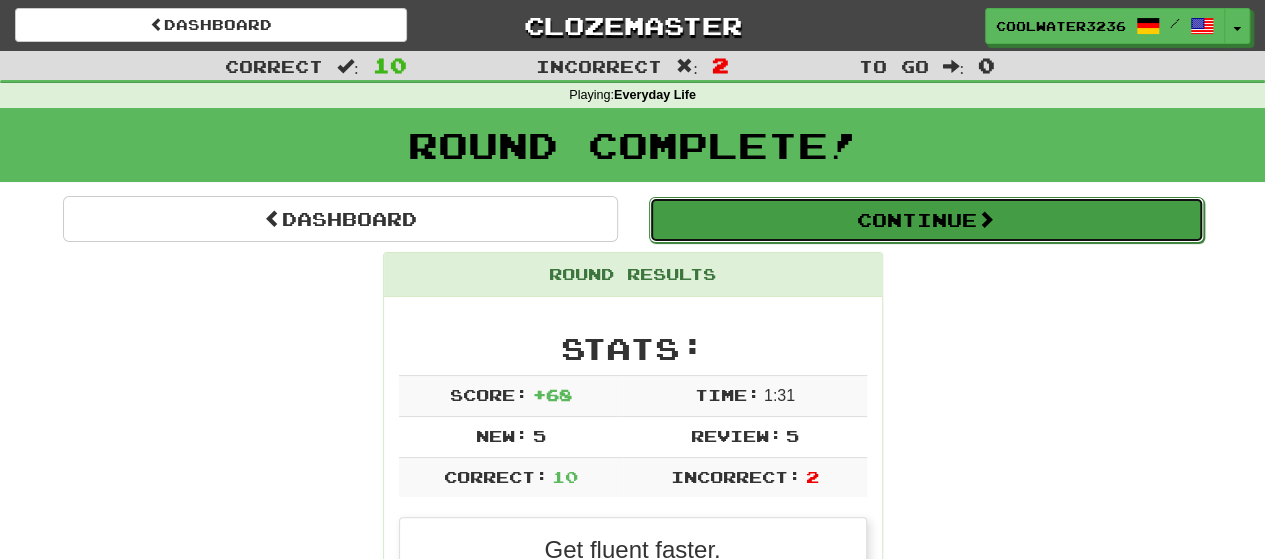 click on "Continue" at bounding box center (926, 220) 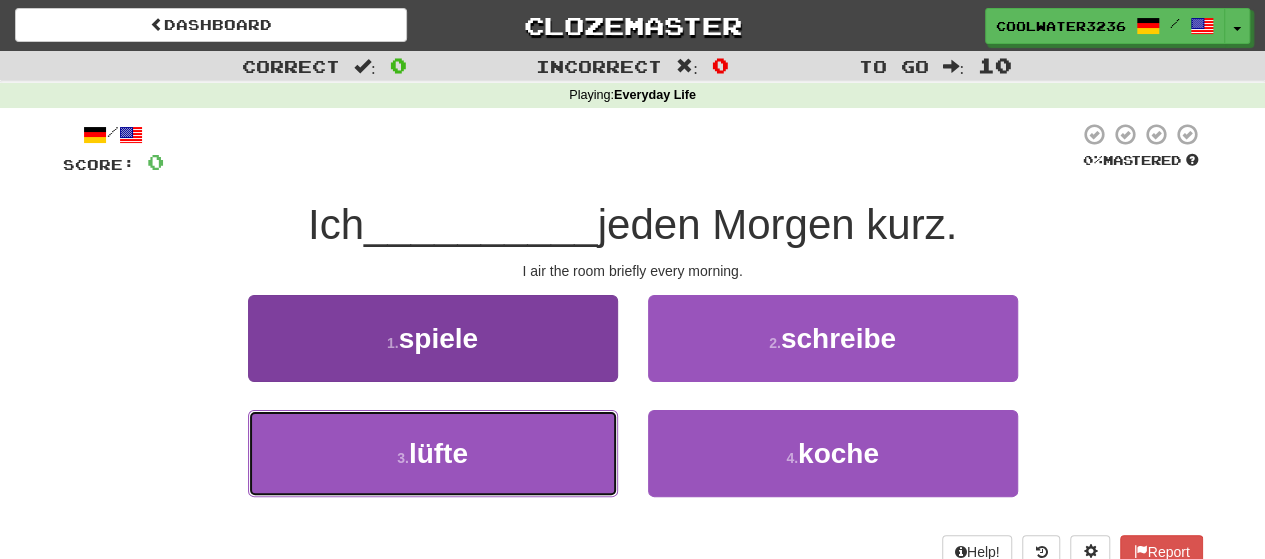 click on "3 .  [VERB]" at bounding box center (433, 453) 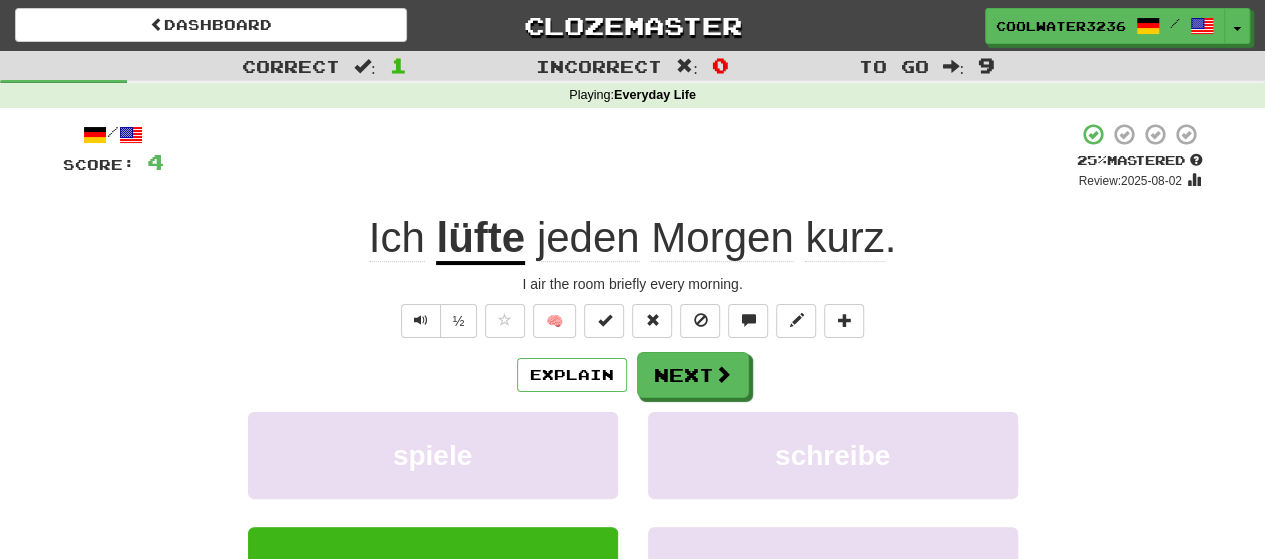 click on "Explain Next spiele schreibe lüfte koche Learn more: spiele schreibe lüfte koche" at bounding box center [633, 512] 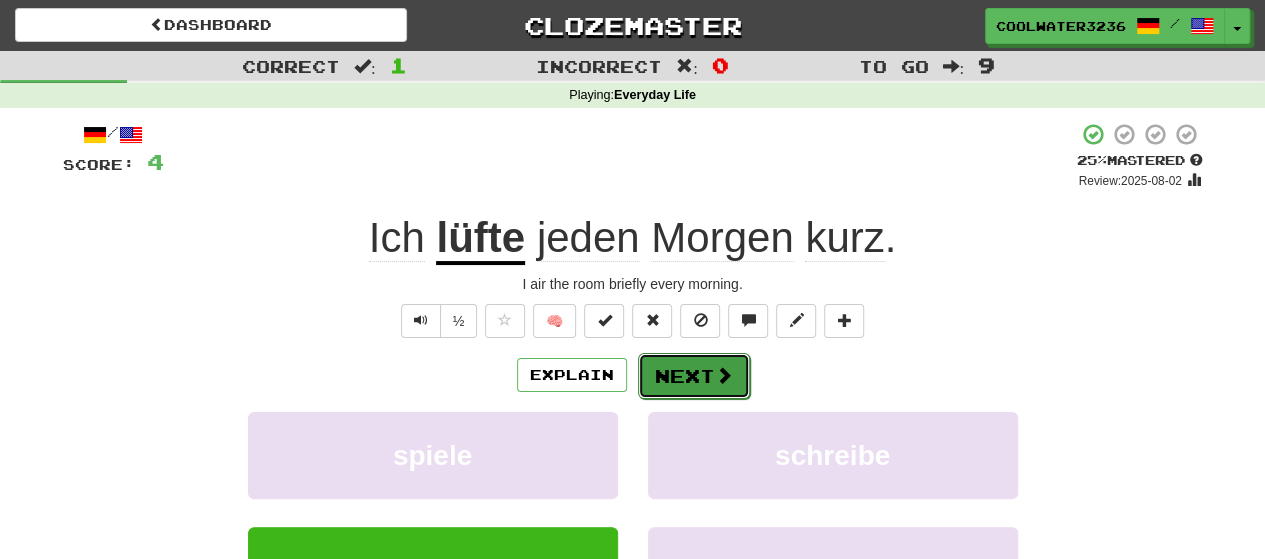 click on "Next" at bounding box center (694, 376) 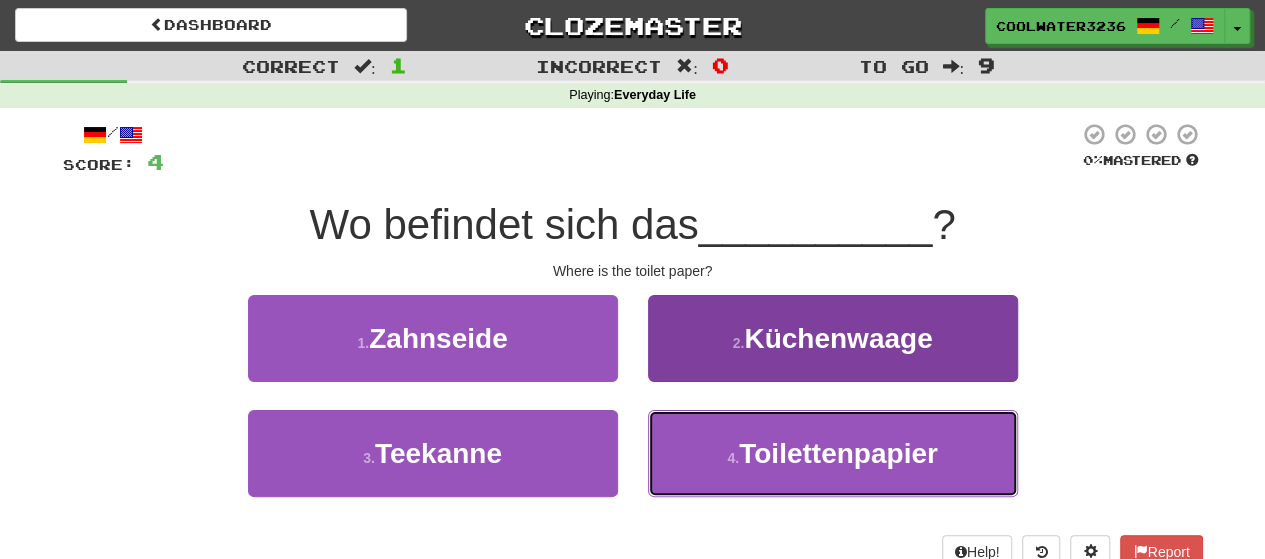 click on "4 .  [PRODUCT]" at bounding box center (833, 453) 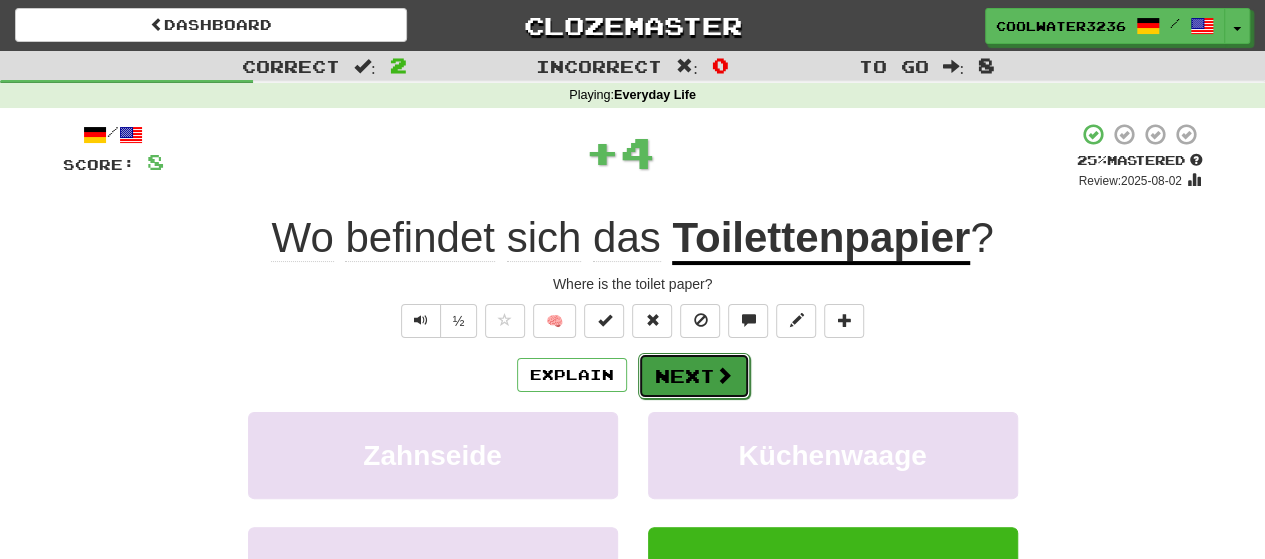 click on "Next" at bounding box center (694, 376) 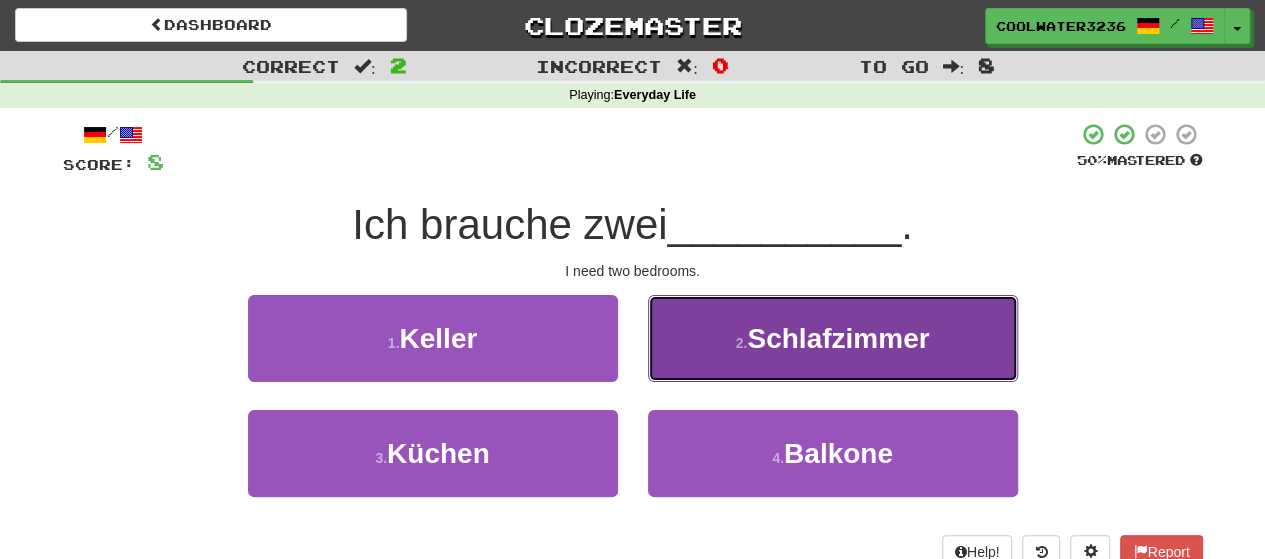 click on "2 .  [ROOM]" at bounding box center (833, 338) 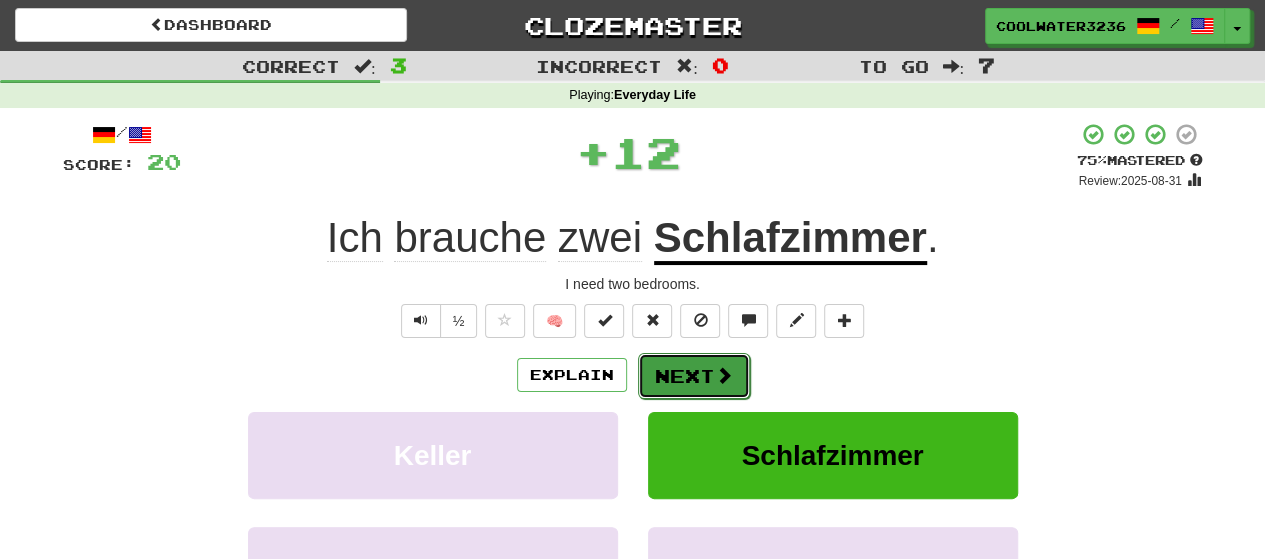 click on "Next" at bounding box center (694, 376) 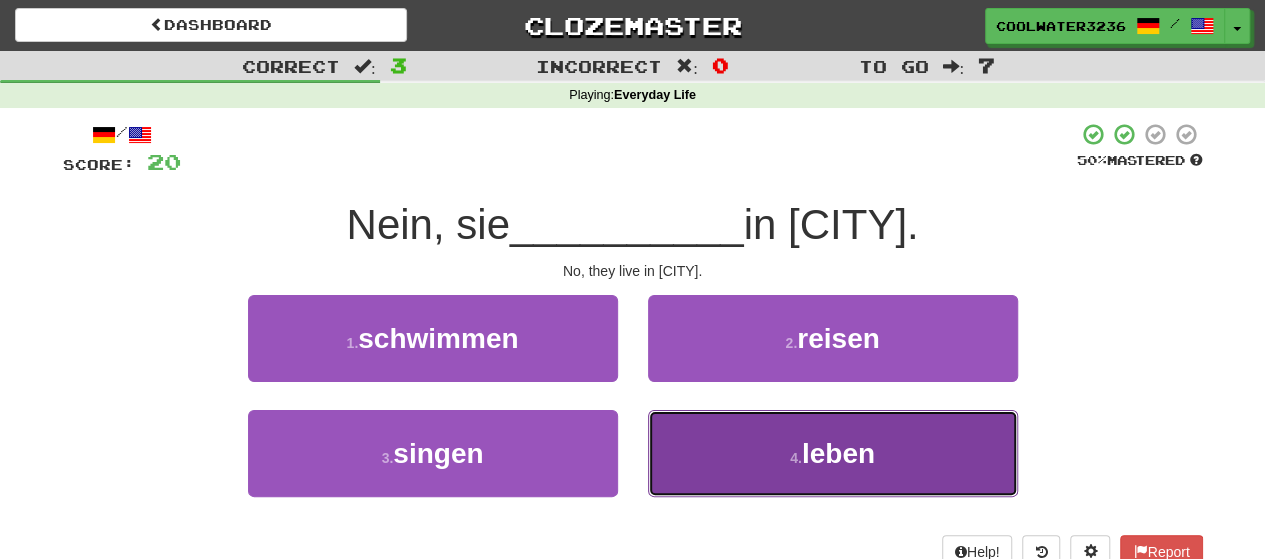 click on "4 .  [VERB]" at bounding box center [833, 453] 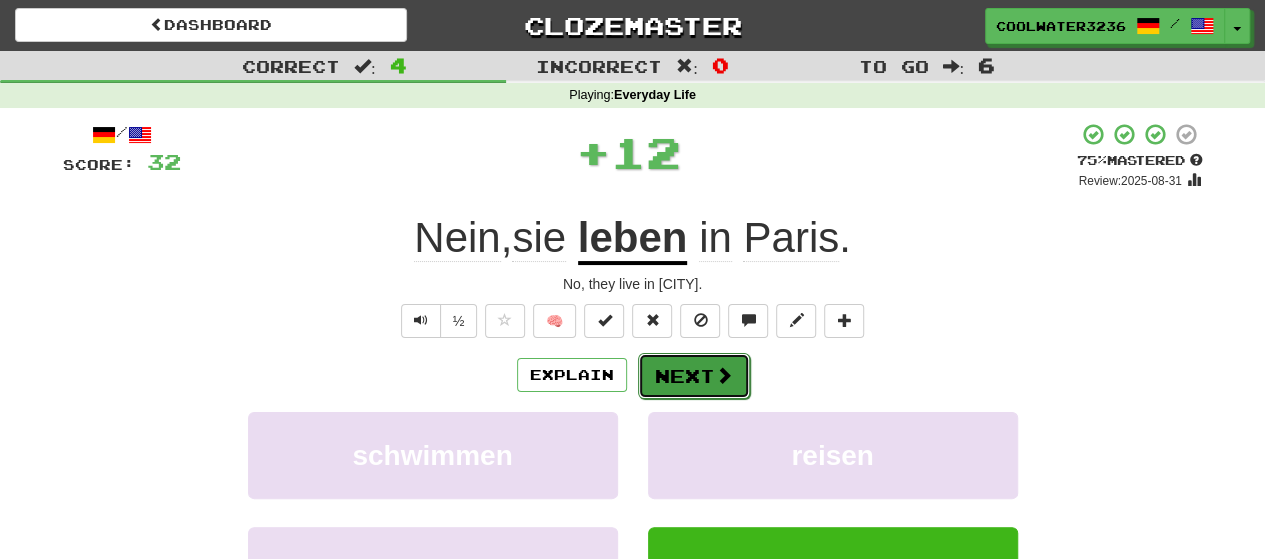 click on "Next" at bounding box center [694, 376] 